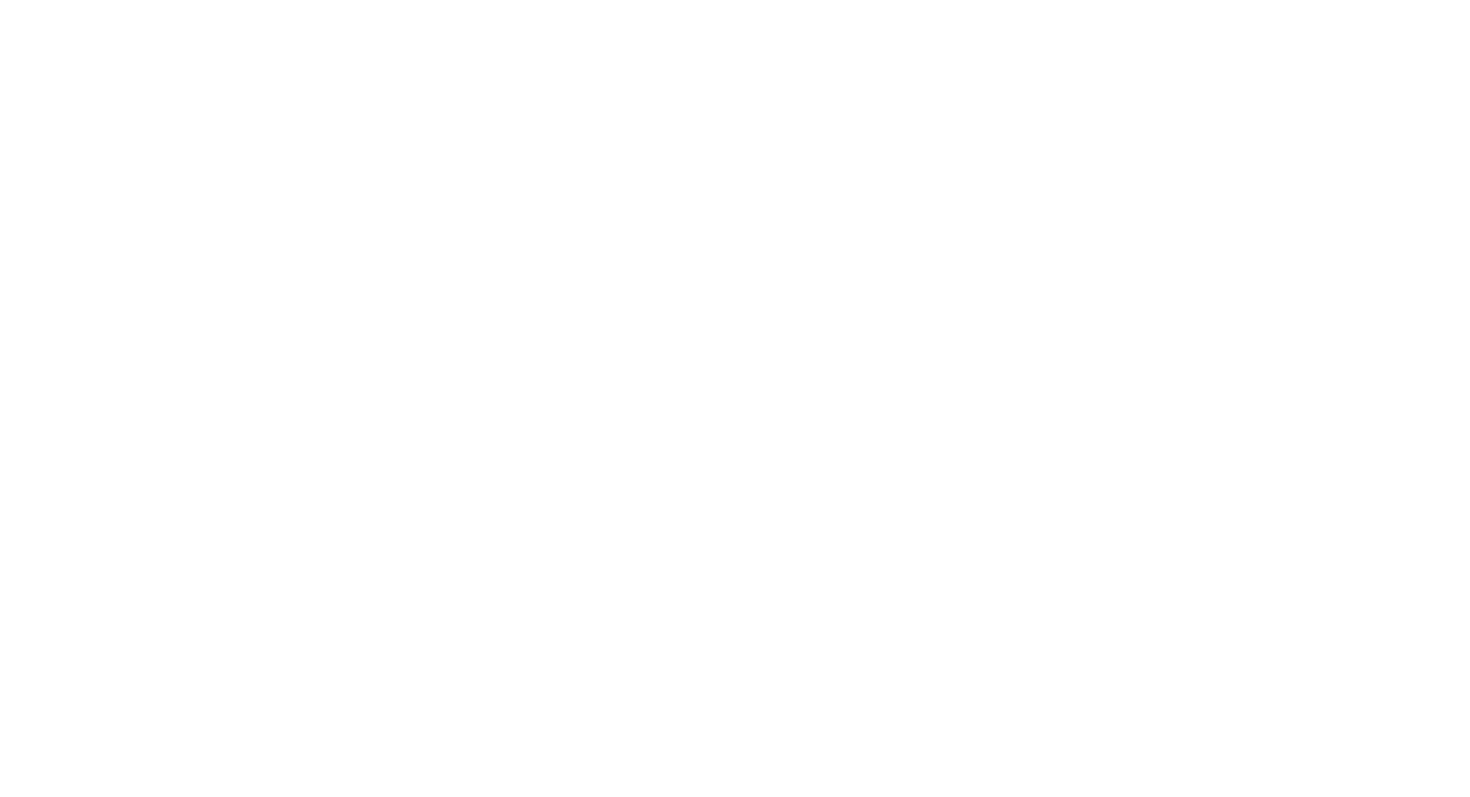 scroll, scrollTop: 0, scrollLeft: 0, axis: both 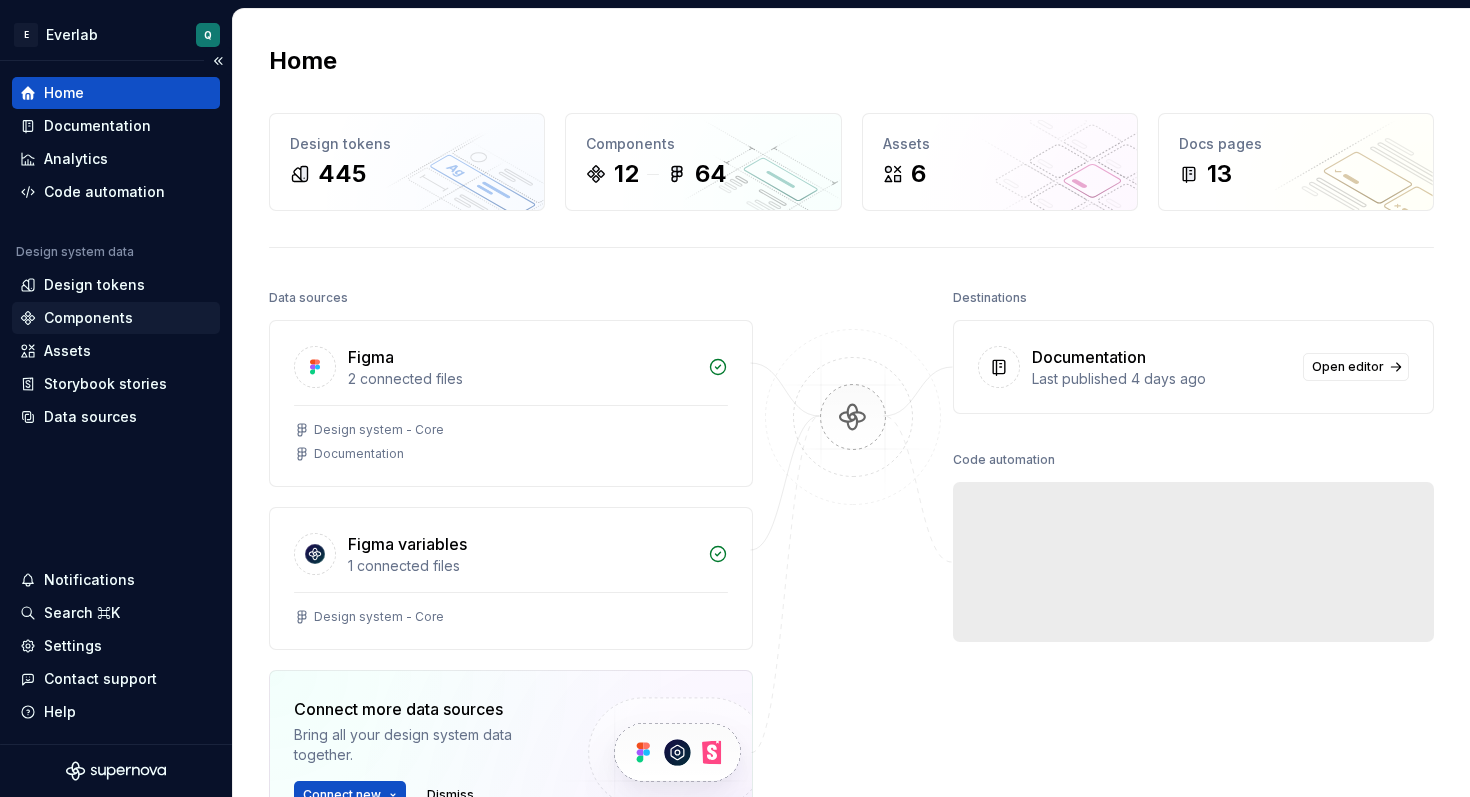 click on "Components" at bounding box center [88, 318] 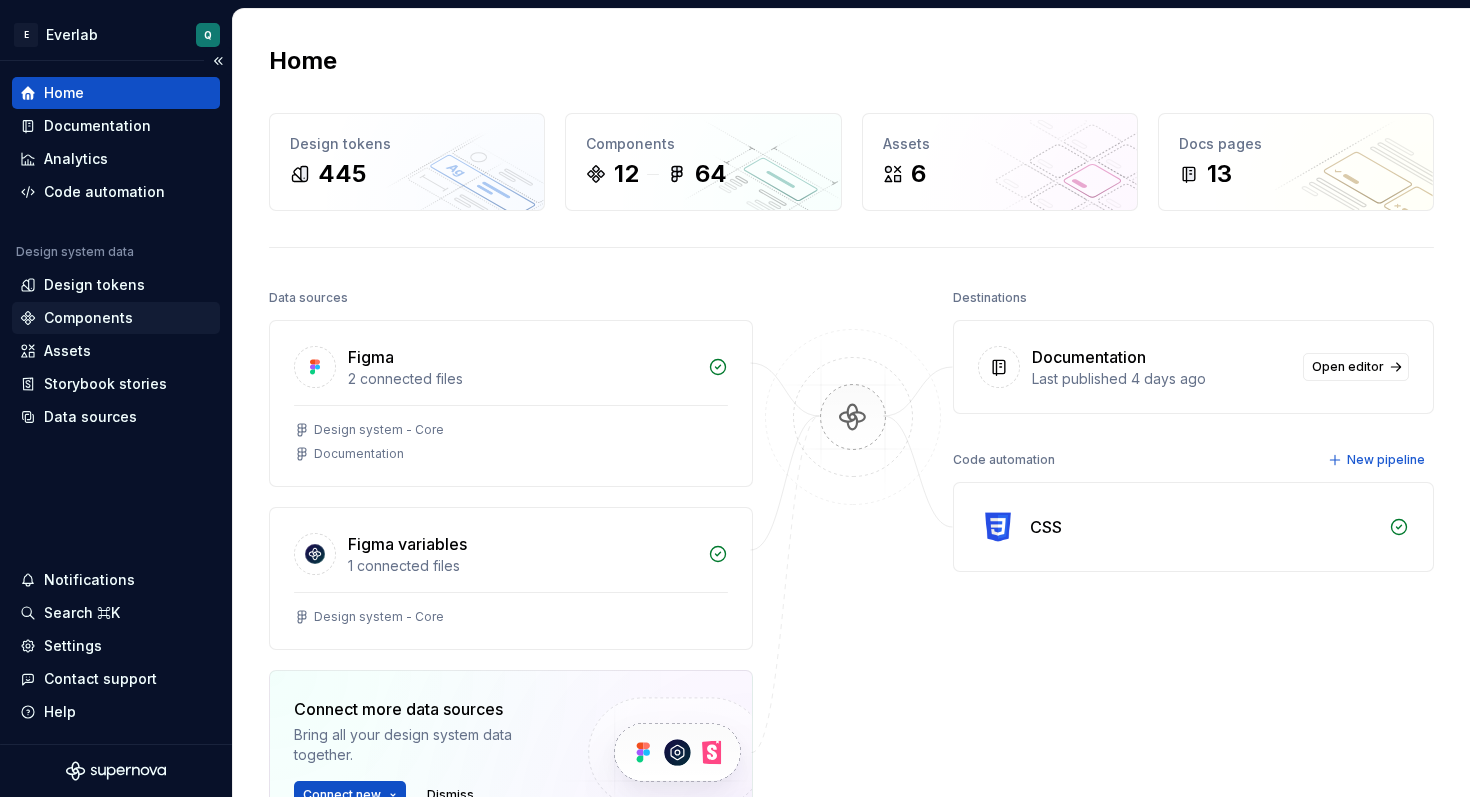 click on "Components" at bounding box center (88, 318) 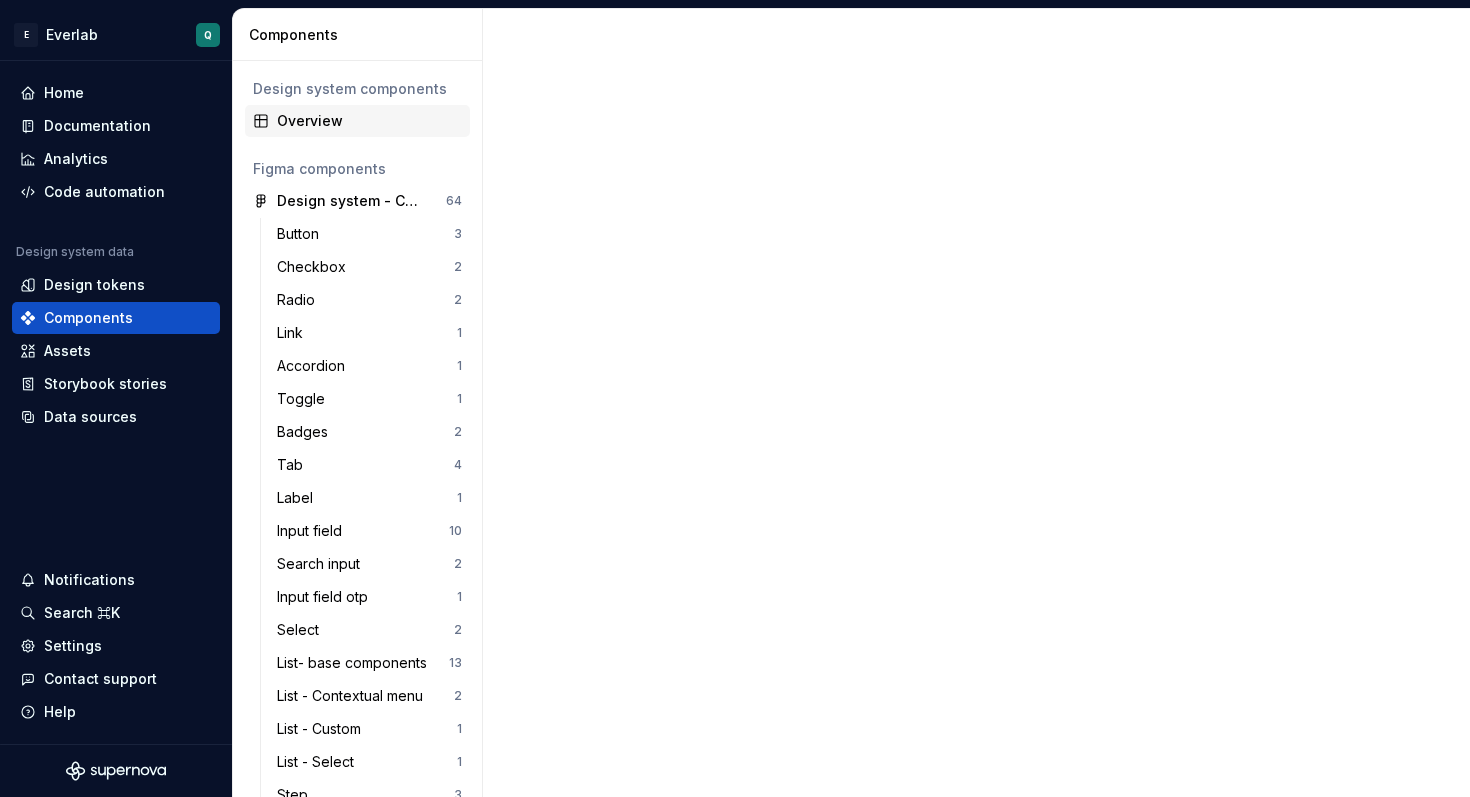 click on "Overview" at bounding box center [369, 121] 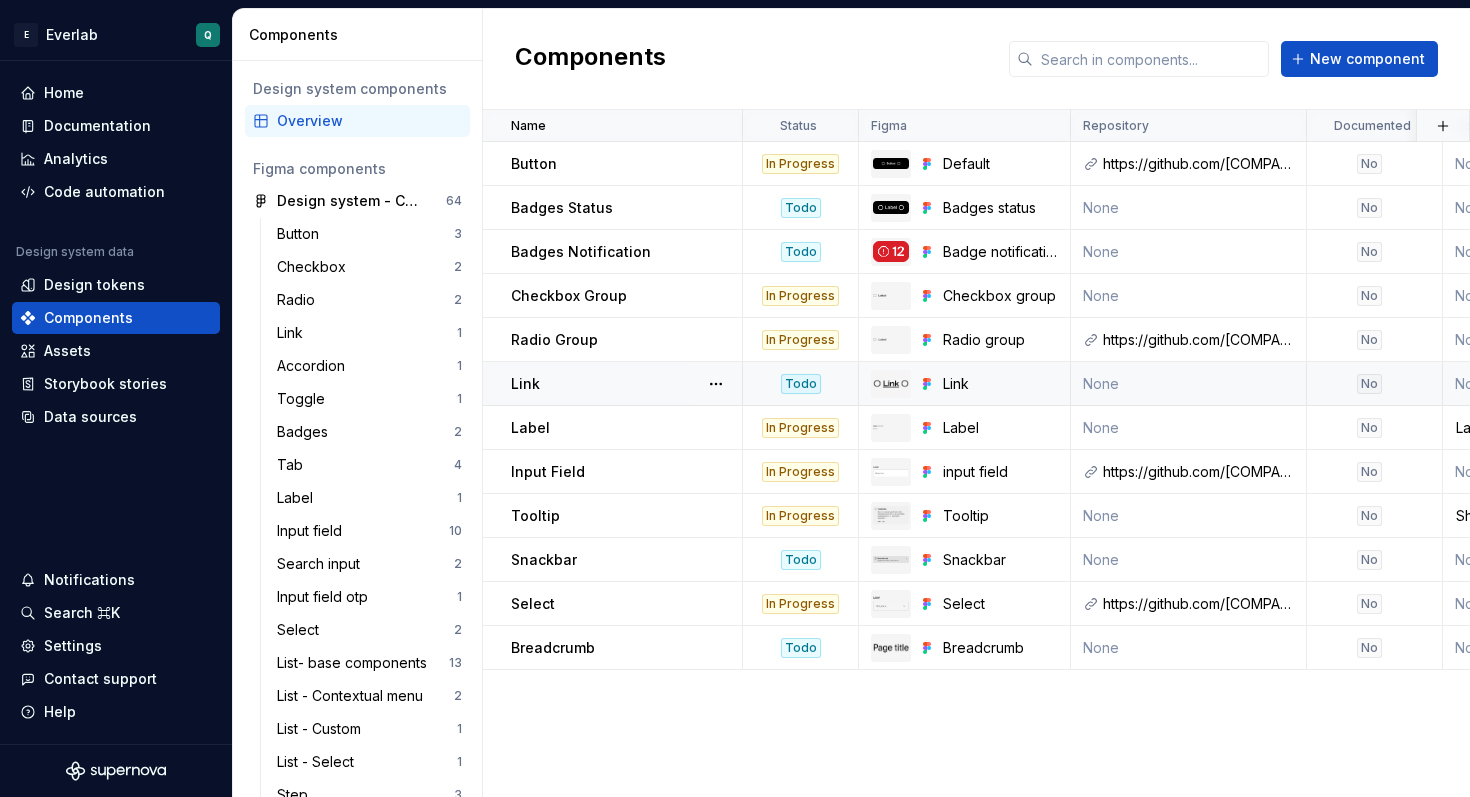 click on "Todo" at bounding box center (801, 384) 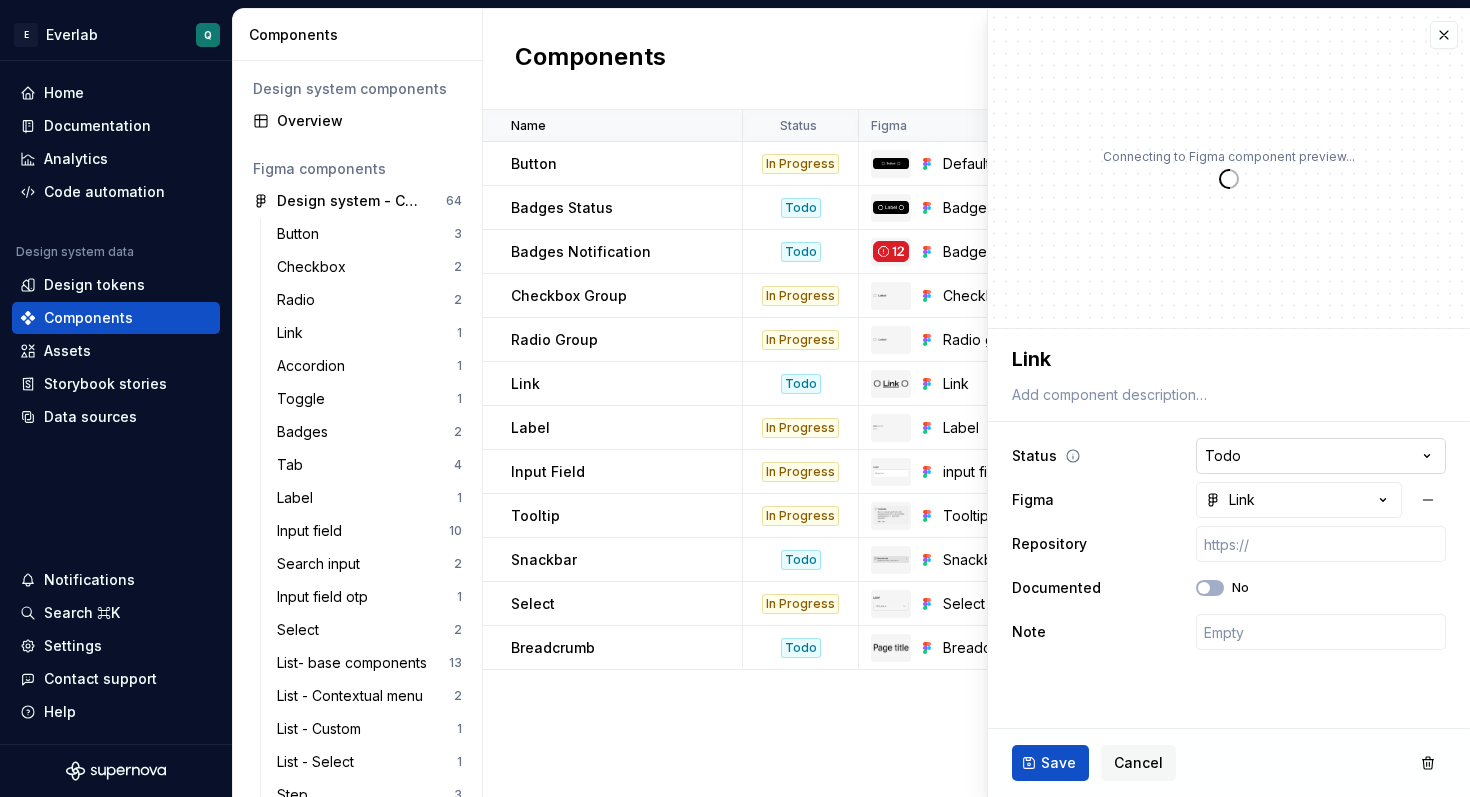 type on "*" 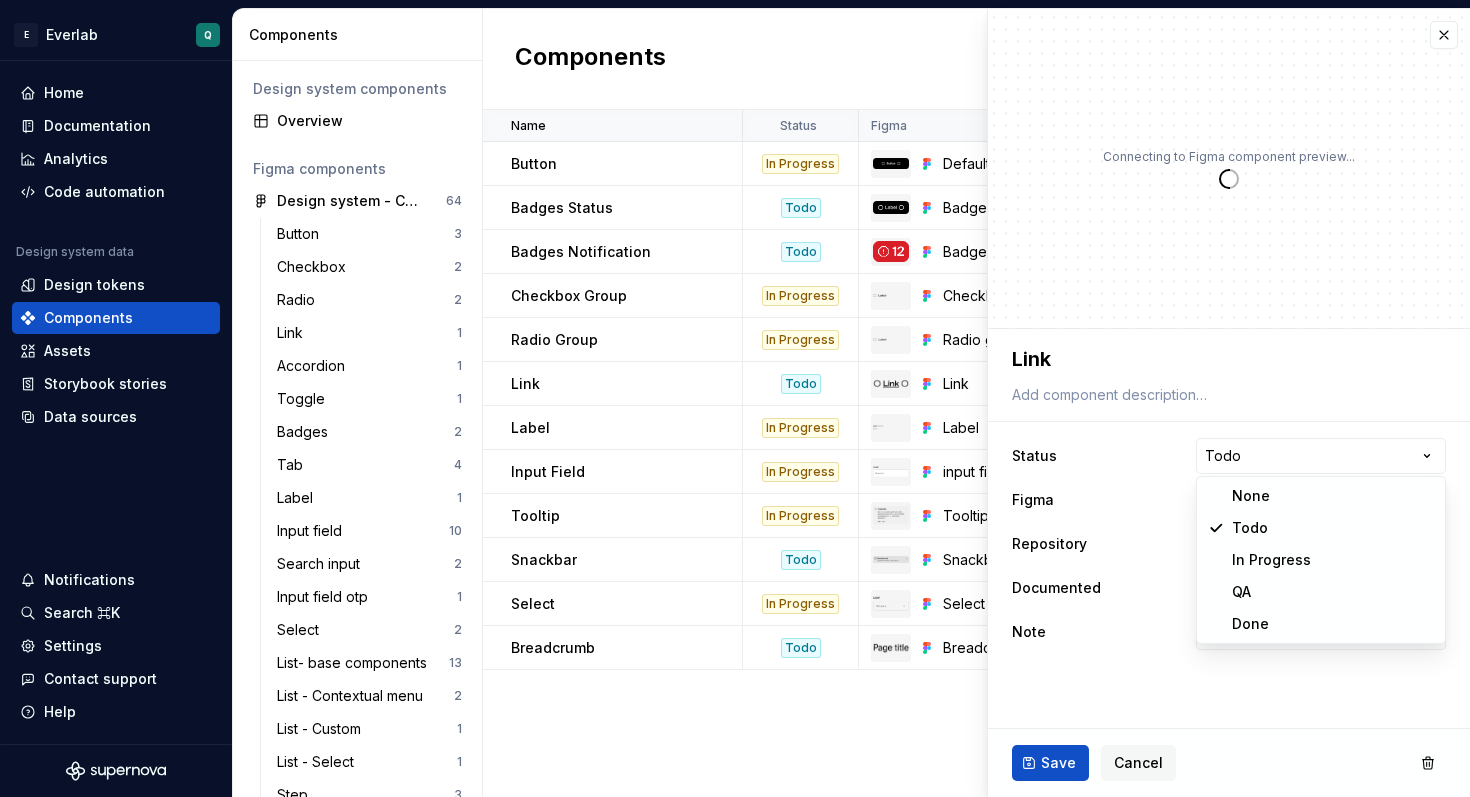 select on "**********" 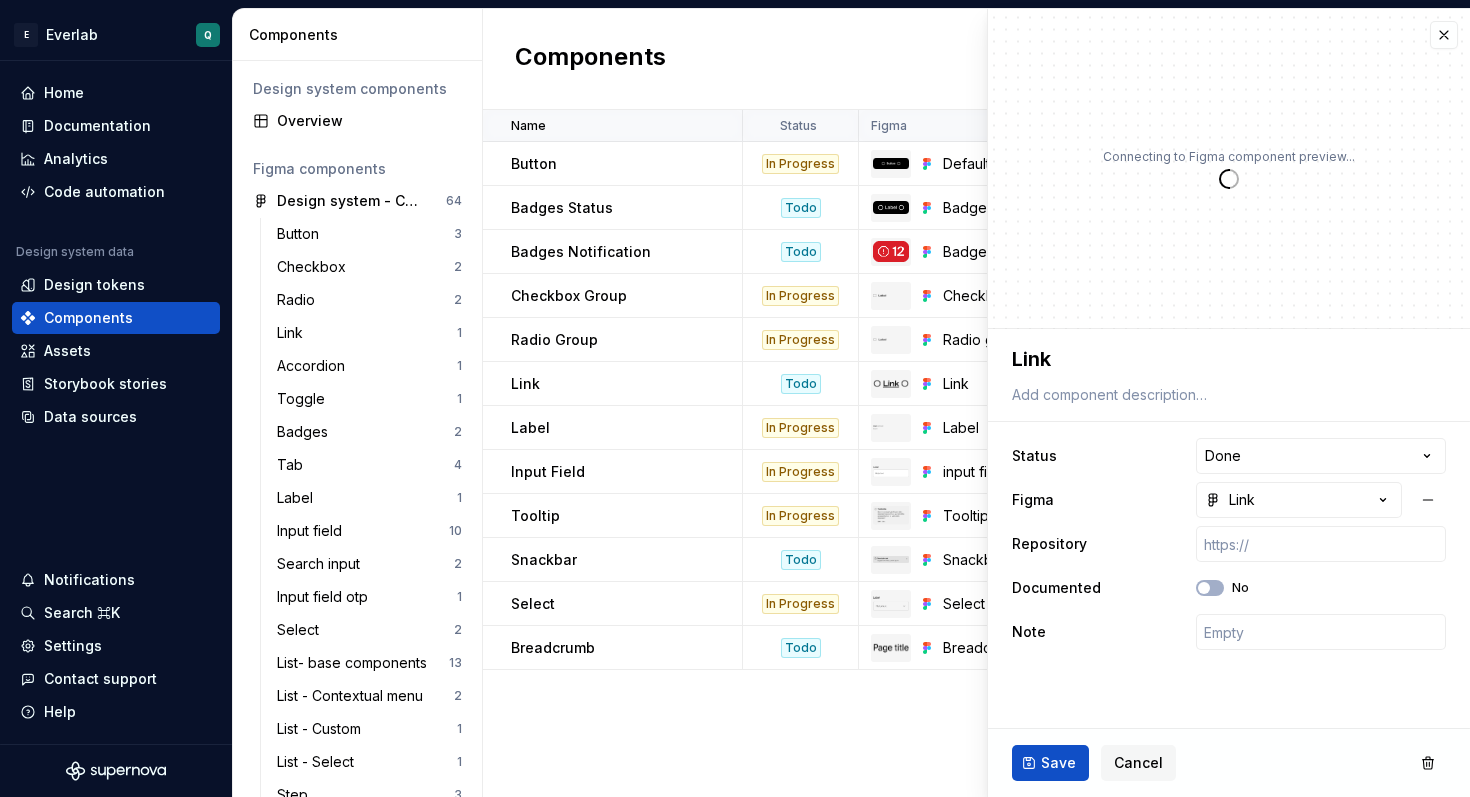 type on "*" 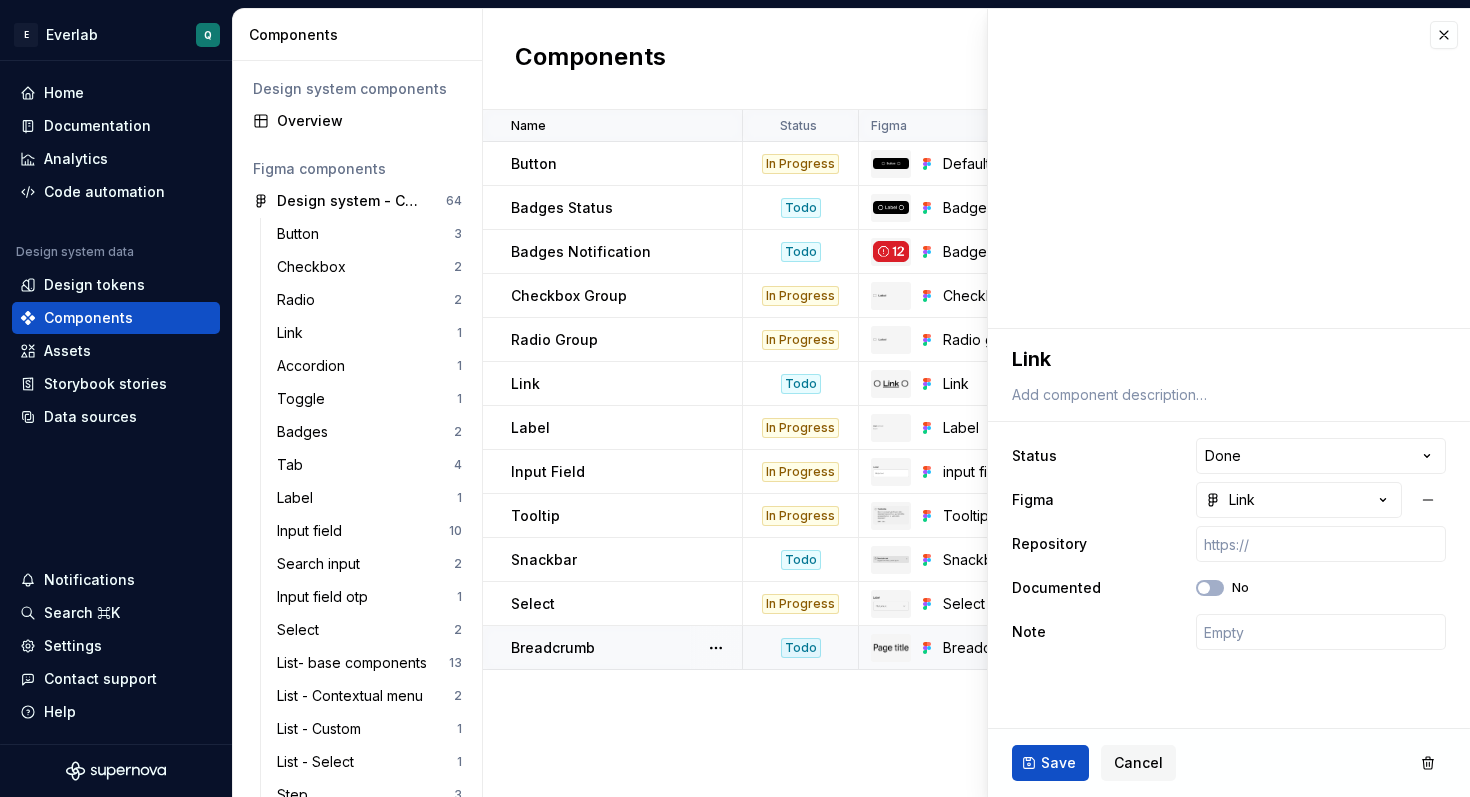 type 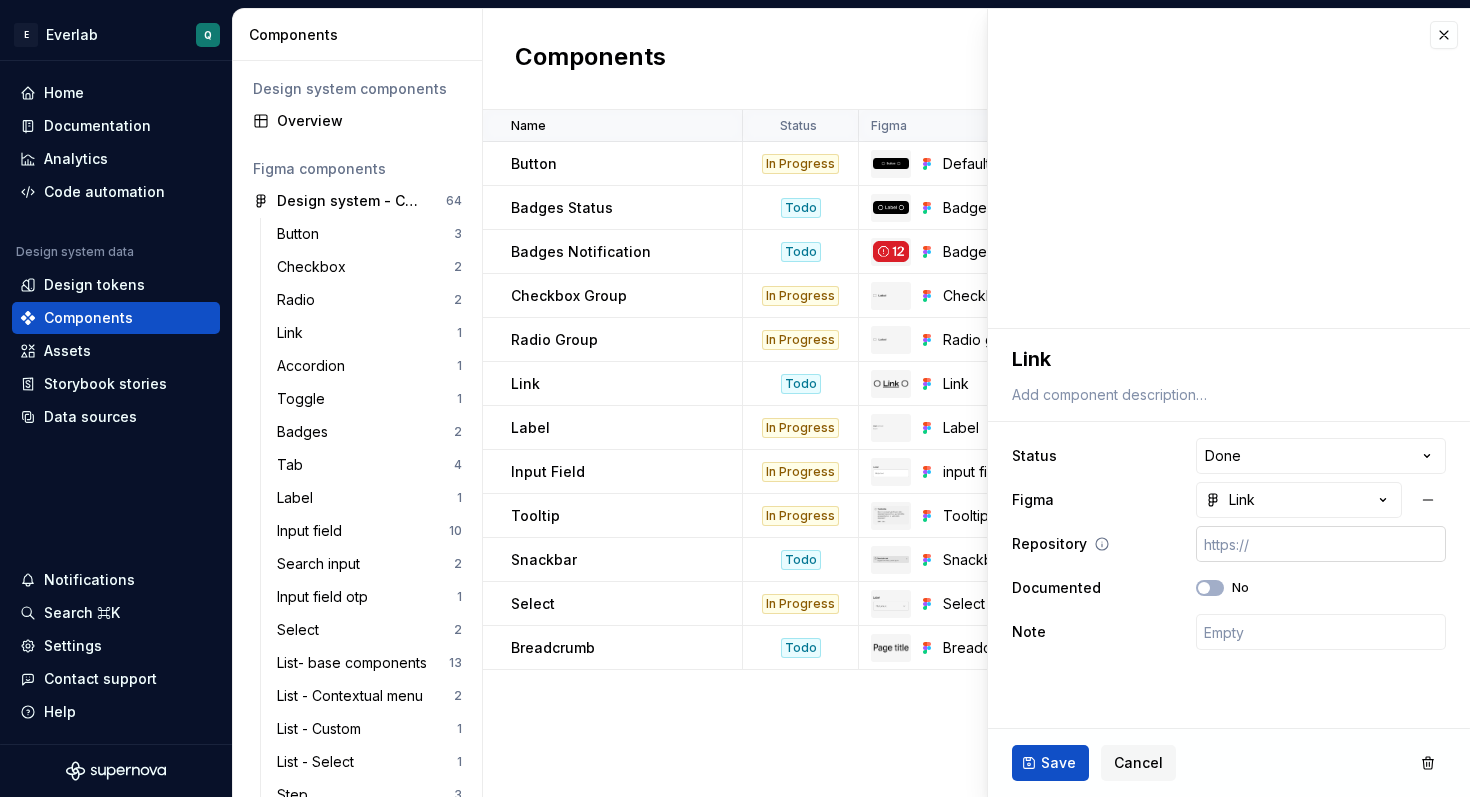 click at bounding box center [1321, 544] 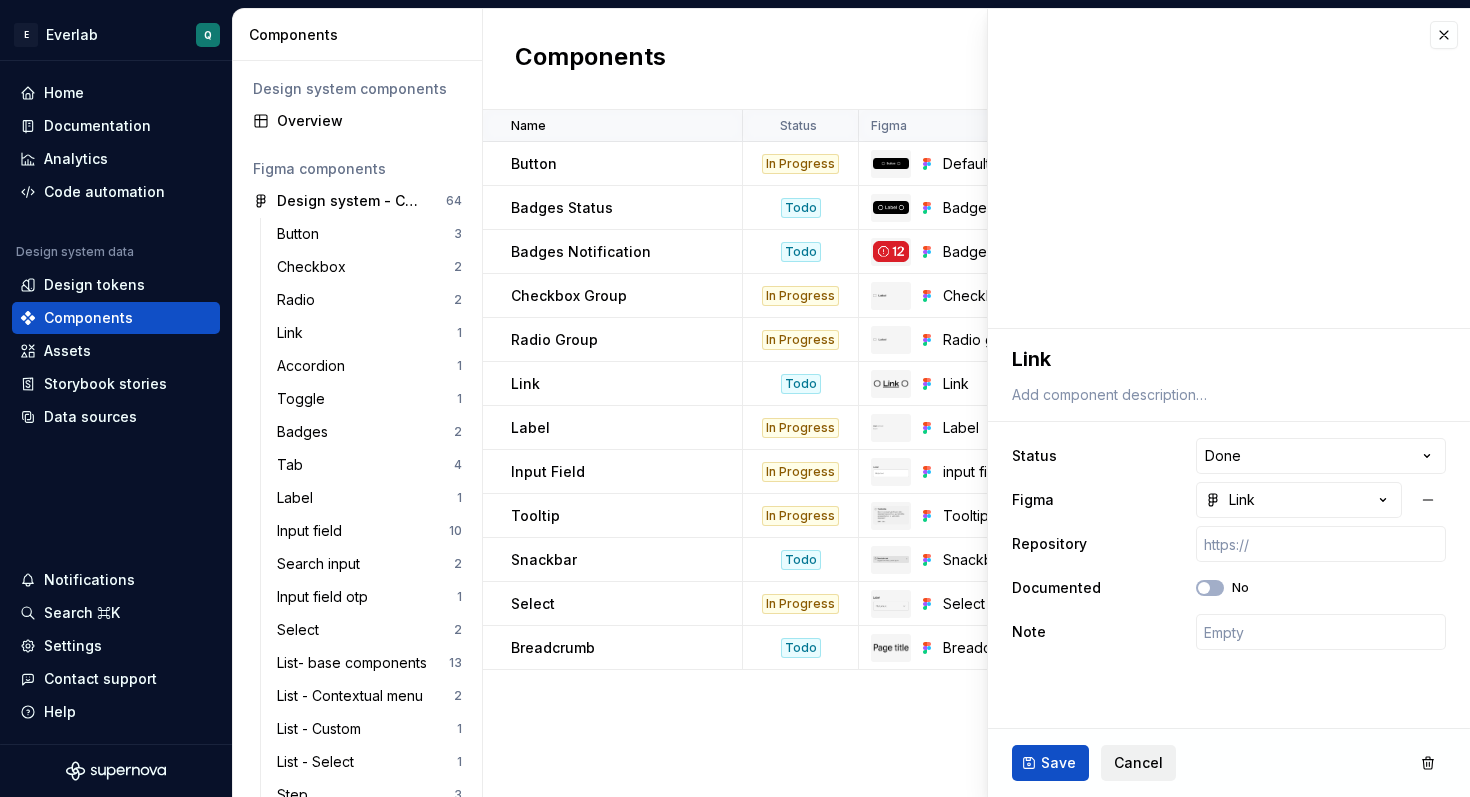 click on "Cancel" at bounding box center [1138, 763] 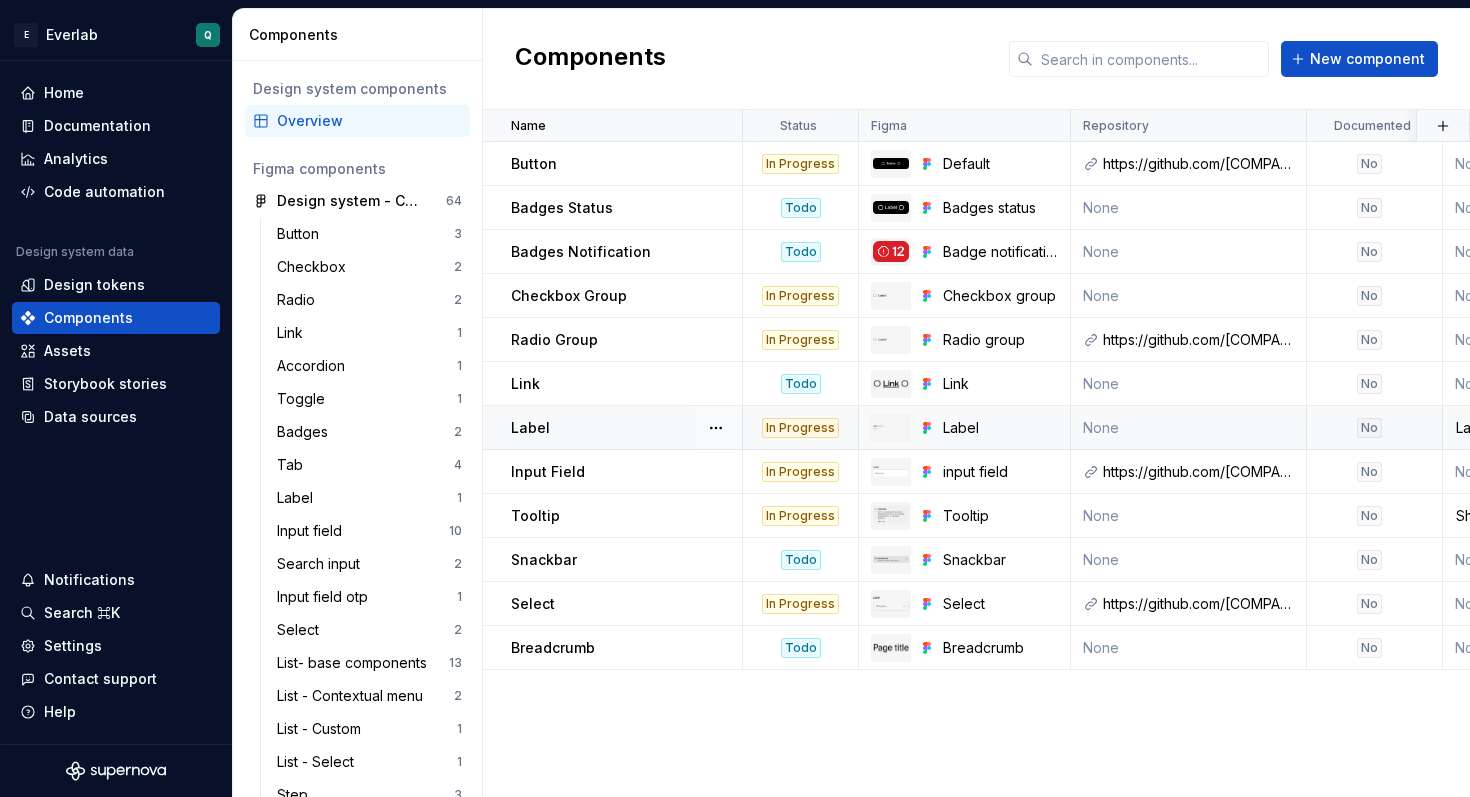 click on "Label" at bounding box center [626, 428] 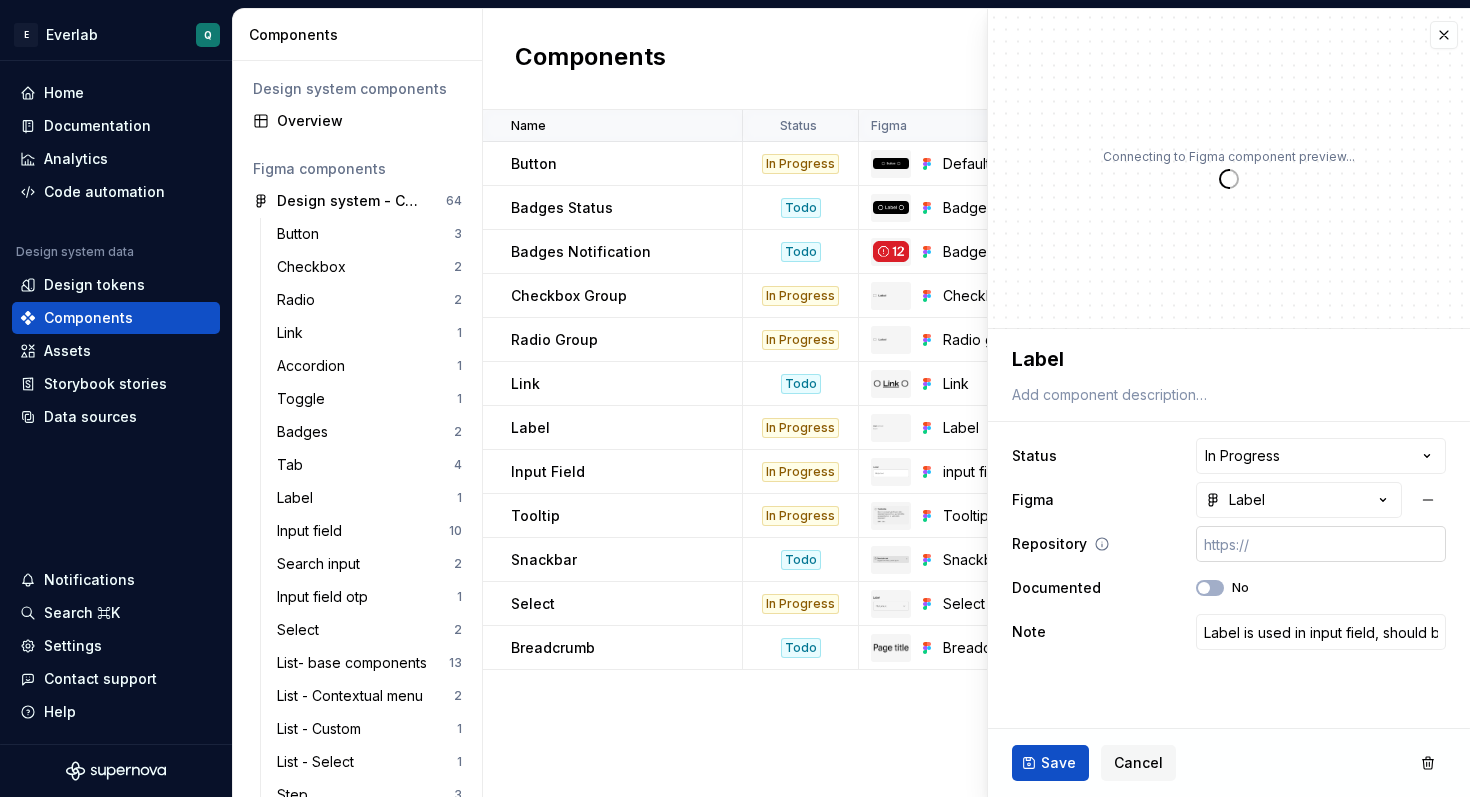 click at bounding box center [1321, 544] 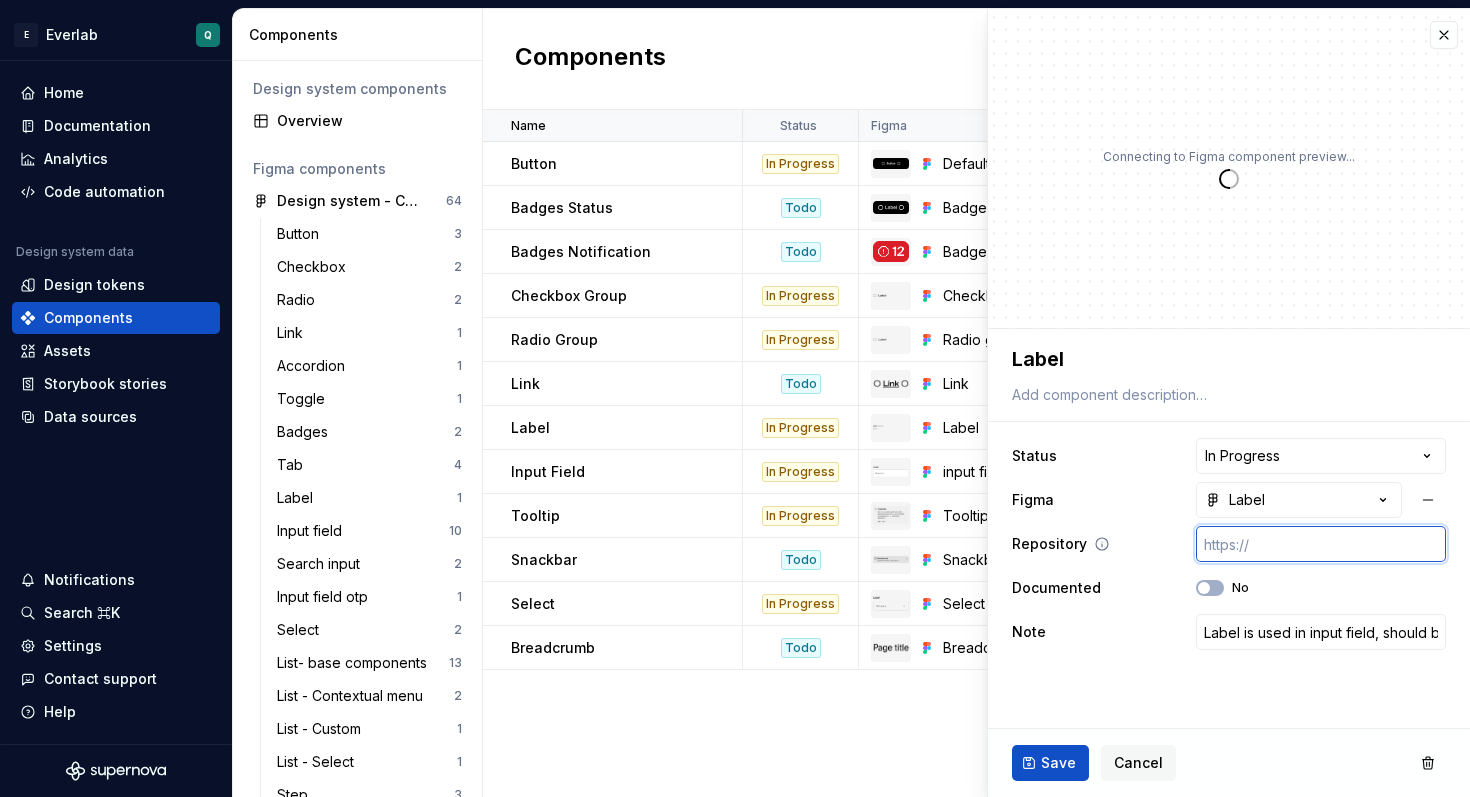 paste on "https://github.com/[COMPANY]/ev-admin/blob/staging/packages/frontend/atoms/src/public/Label/Label.tsx" 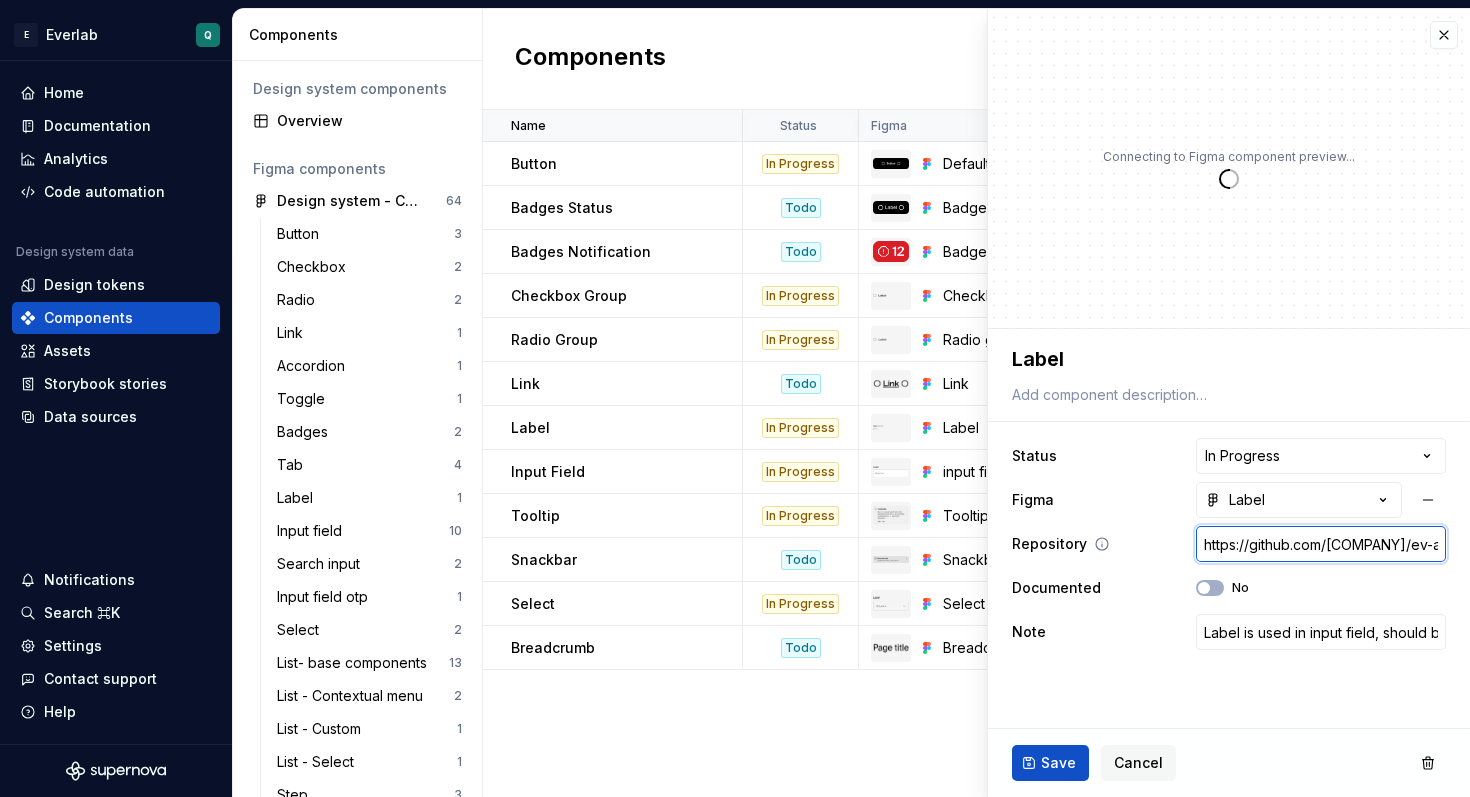 scroll, scrollTop: 0, scrollLeft: 471, axis: horizontal 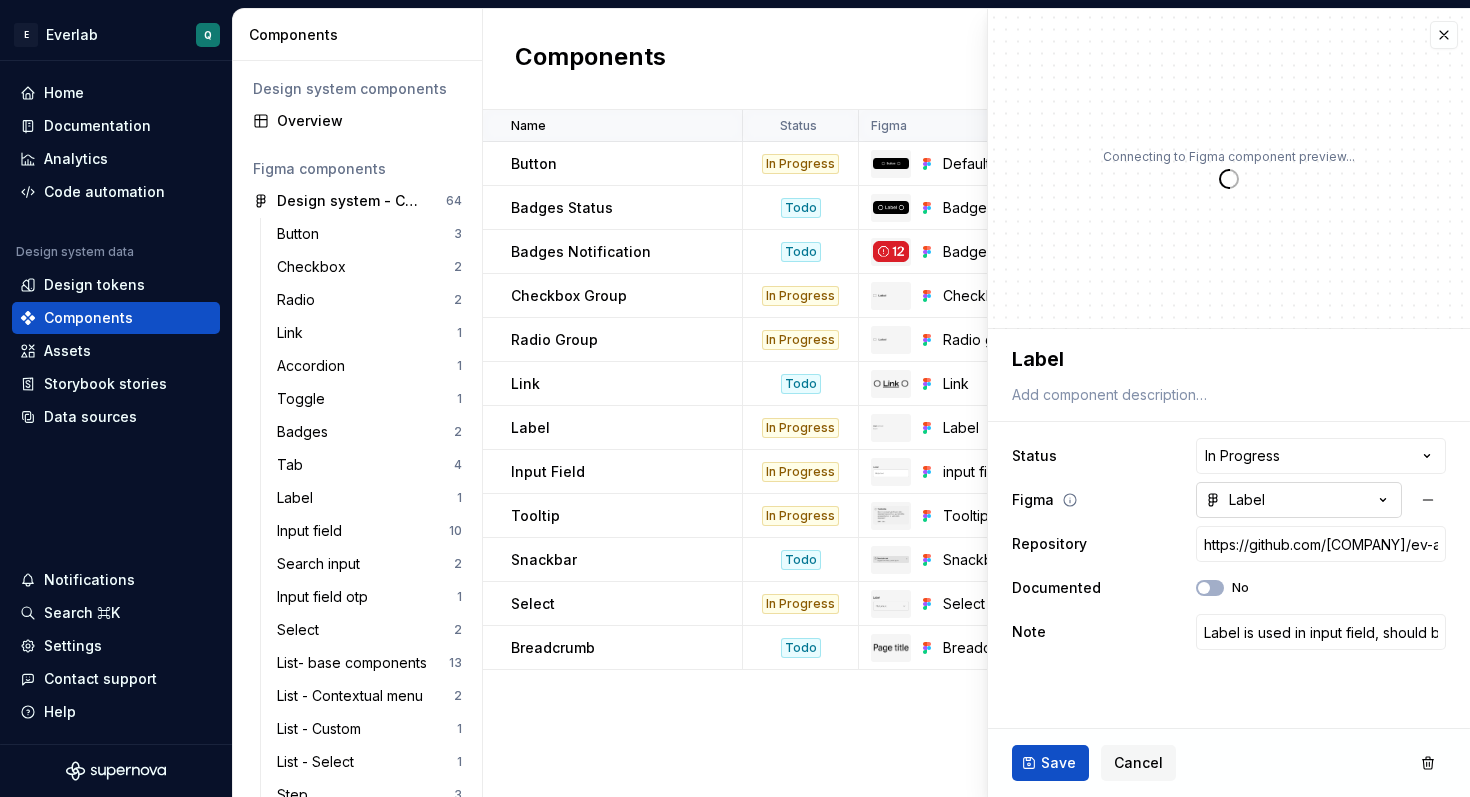 click on "Label" at bounding box center [1299, 500] 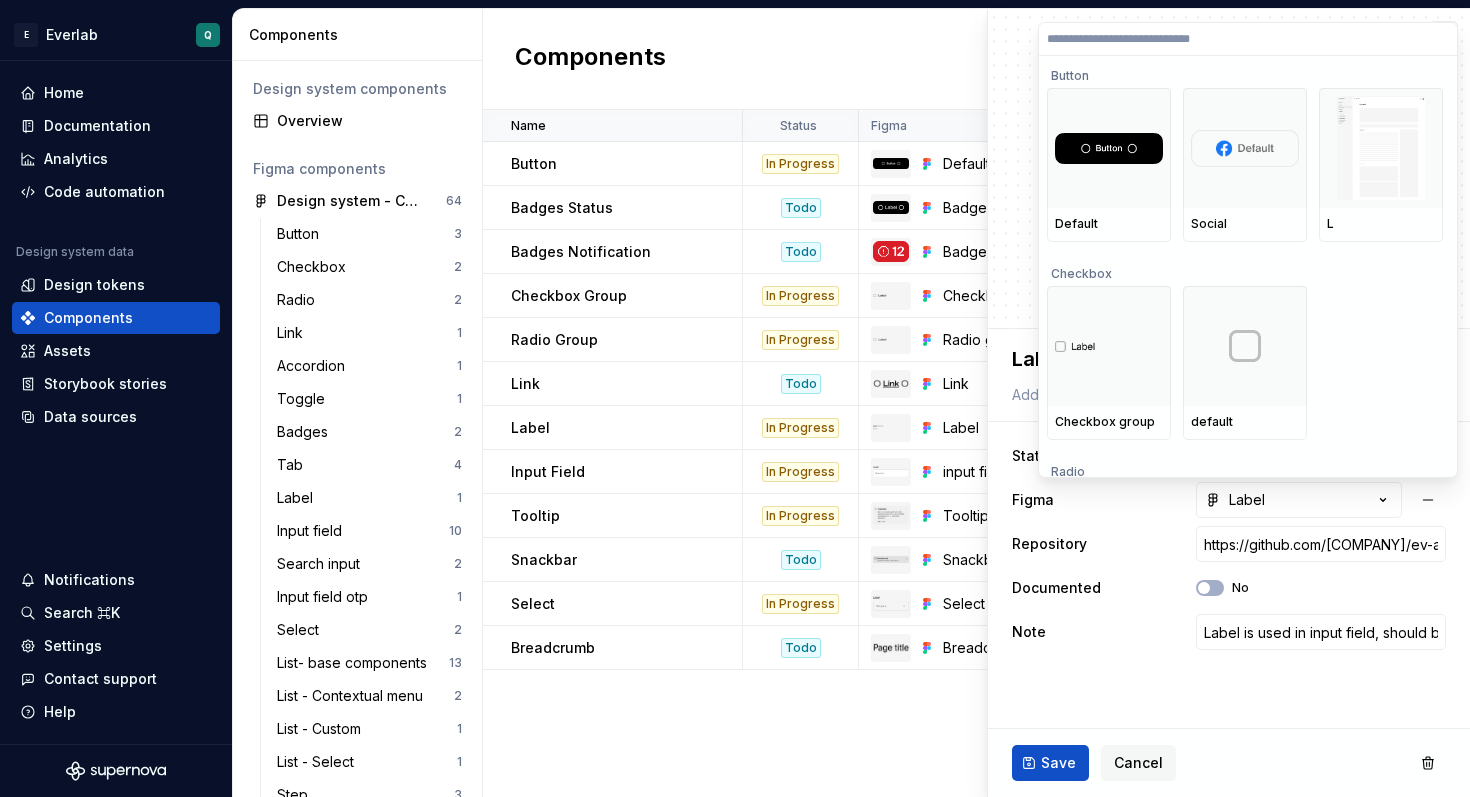 type on "*" 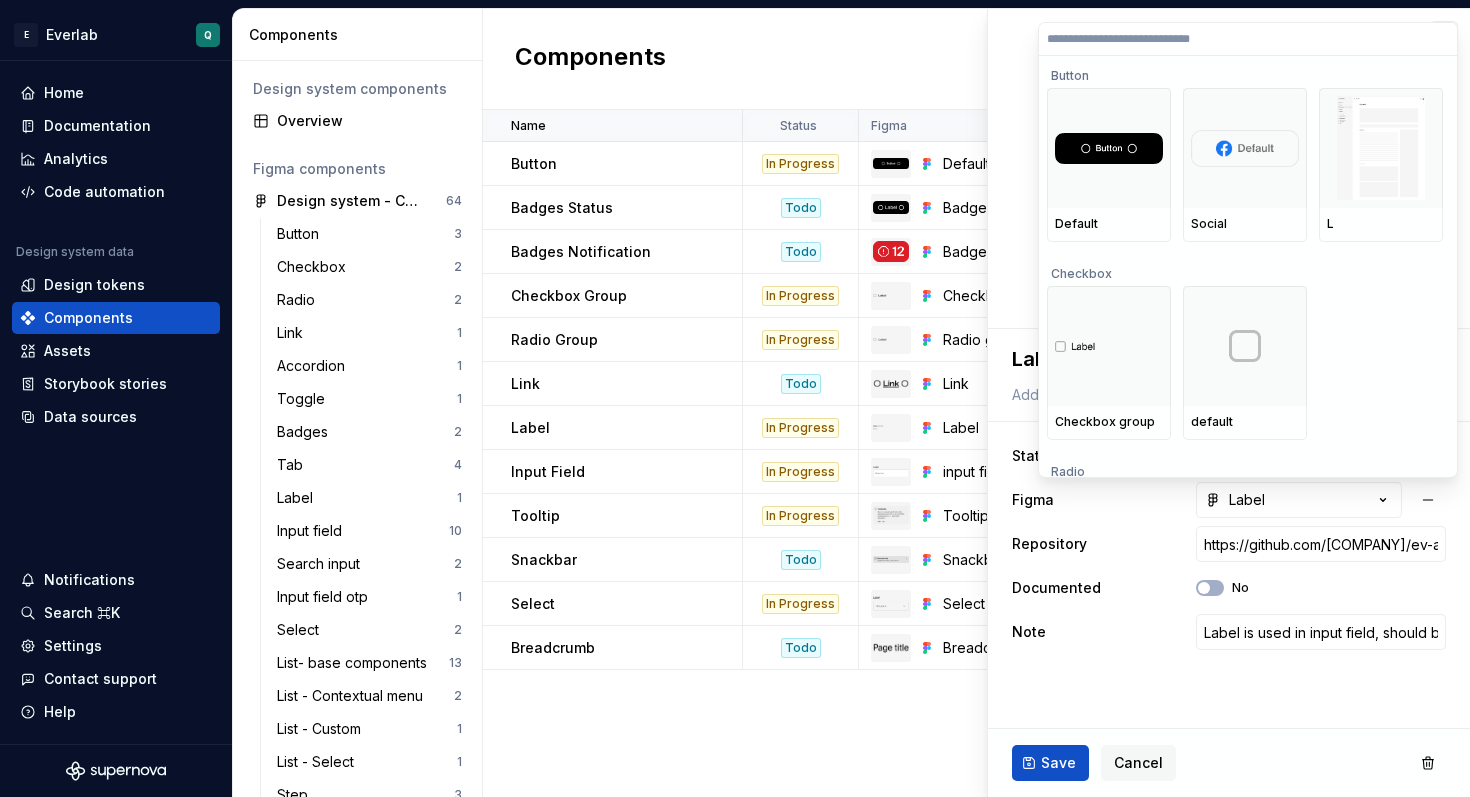 click on "E [COMPANY] Q Home Documentation Analytics Code automation Design system data Design tokens Components Assets Storybook stories Data sources Notifications Search ⌘K Settings Contact support Help Components Design system components Overview Figma components Design system - Core 64 Button 3 Checkbox 2 Radio 2 Link 1 Accordion 1 Toggle 1 Badges 2 Tab 4 Label 1 Input field 10 Search input 2 Input field otp 1 Select 2 List- base components 13 List - Contextual menu 2 List - Custom 1 List - Select 1 Step 3 List style 1 🟠 Global notification 1 Snackbar 1 Chip 3 To organise 1 Alert 1 Tooltip 2 Breadcrumb 1 Pagination 1 Components New component Name Status Figma Repository Documented Note Description Last updated Button In Progress Default https://github.com/[COMPANY]/ev-admin/blob/staging/packages/frontend/atoms/src/public/Button/Button.tsx No None 21 days ago Badges Status Todo Badges status None No None 27 days ago Badges Notification Todo Badge notification None No None 27 days ago Checkbox Group In Progress" at bounding box center [735, 398] 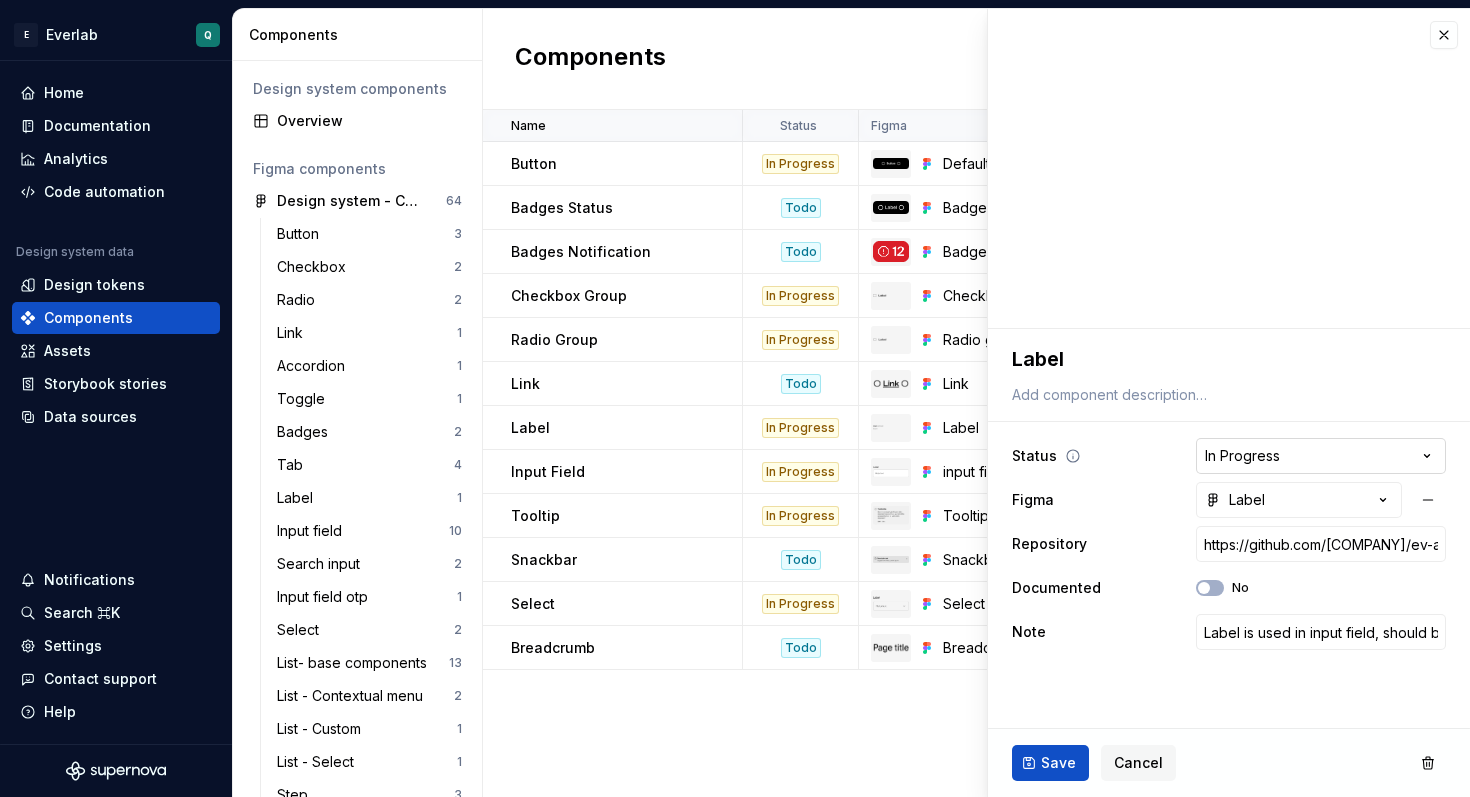 click on "E [COMPANY] Q Home Documentation Analytics Code automation Design system data Design tokens Components Assets Storybook stories Data sources Notifications Search ⌘K Settings Contact support Help Components Design system components Overview Figma components Design system - Core 64 Button 3 Checkbox 2 Radio 2 Link 1 Accordion 1 Toggle 1 Badges 2 Tab 4 Label 1 Input field 10 Search input 2 Input field otp 1 Select 2 List- base components 13 List - Contextual menu 2 List - Custom 1 List - Select 1 Step 3 List style 1 🟠 Global notification 1 Snackbar 1 Chip 3 To organise 1 Alert 1 Tooltip 2 Breadcrumb 1 Pagination 1 Components New component Name Status Figma Repository Documented Note Description Last updated Button In Progress Default https://github.com/[COMPANY]/ev-admin/blob/staging/packages/frontend/atoms/src/public/Button/Button.tsx No None 21 days ago Badges Status Todo Badges status None No None 27 days ago Badges Notification Todo Badge notification None No None 27 days ago Checkbox Group In Progress" at bounding box center (735, 398) 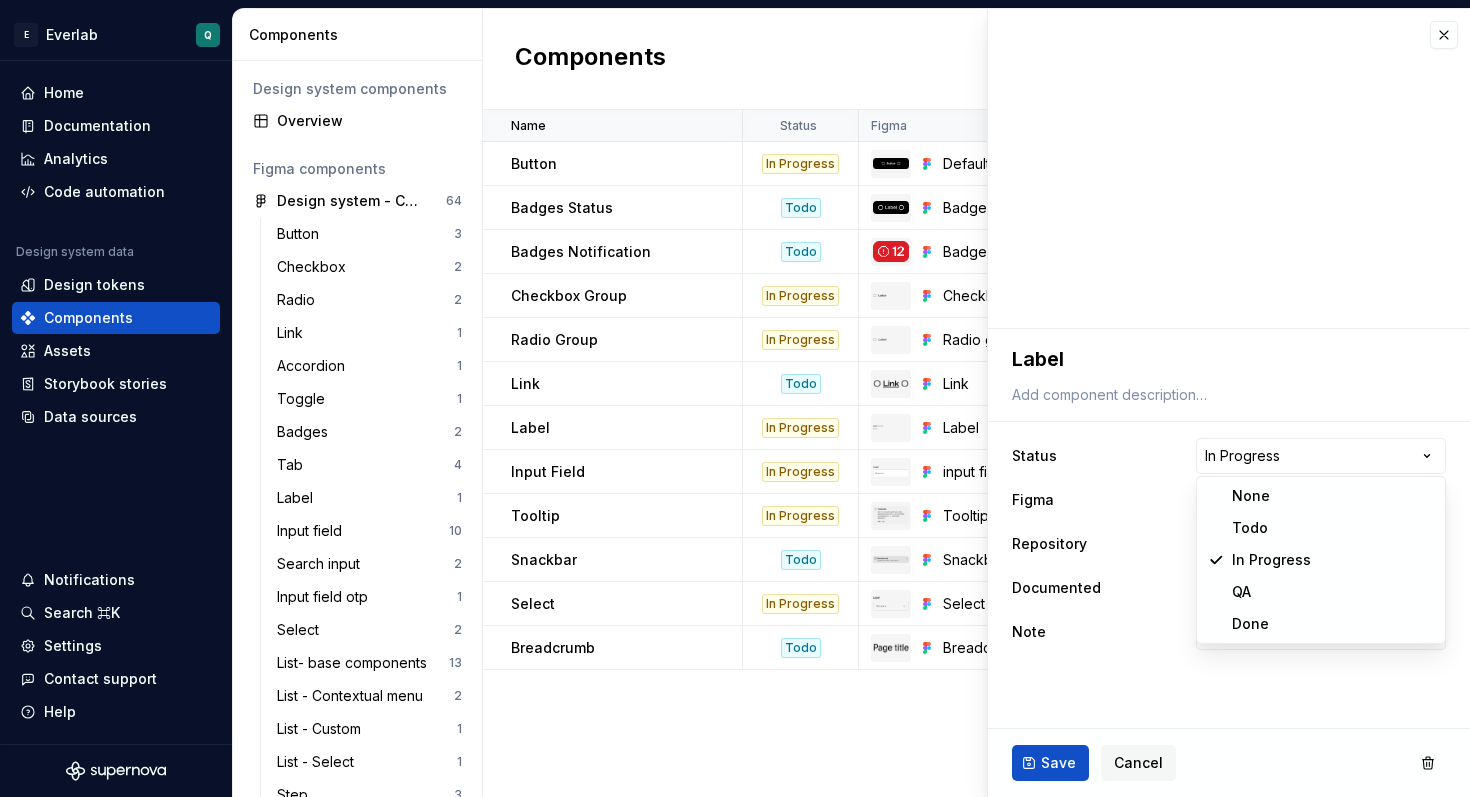 select on "**********" 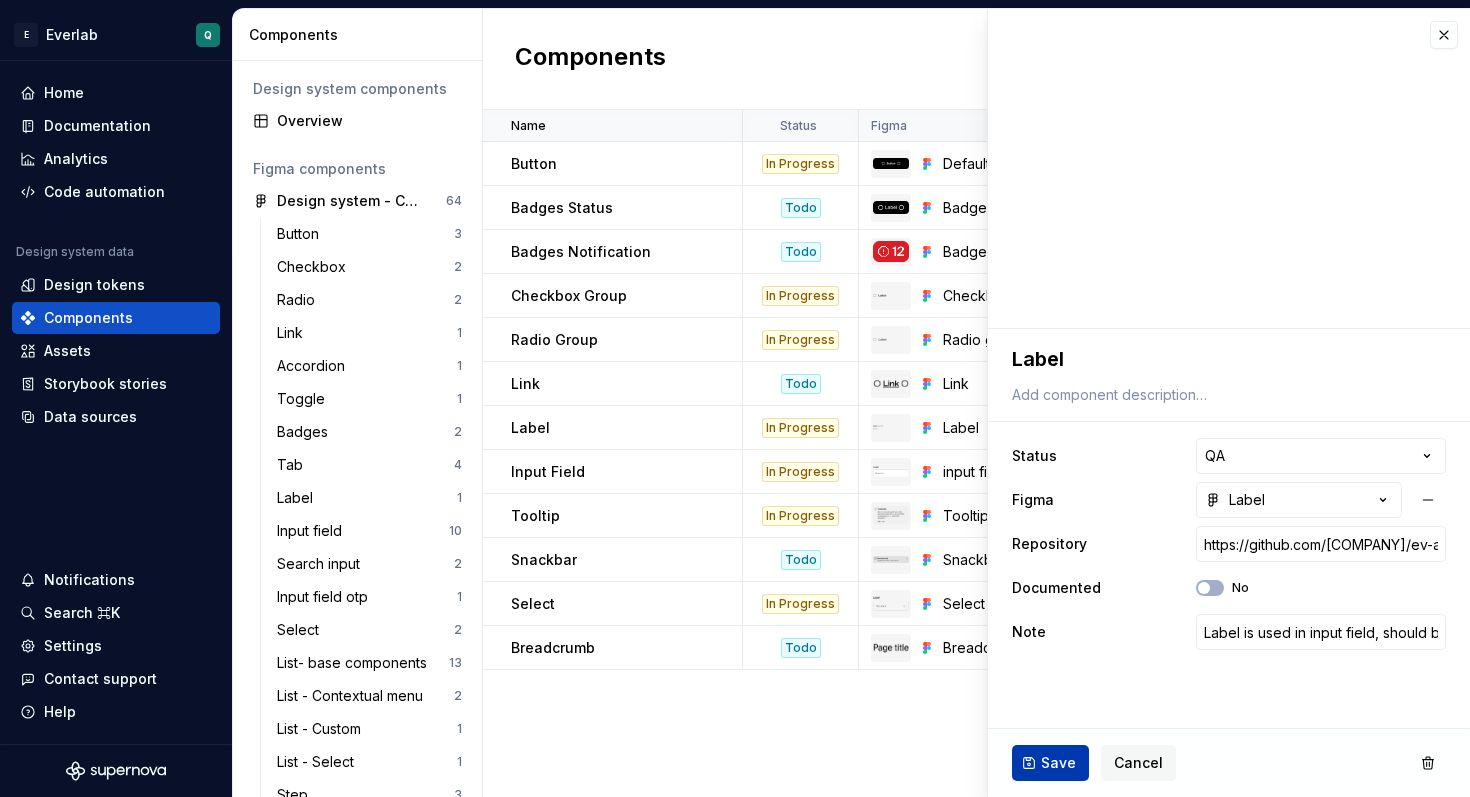 click on "Save" at bounding box center (1058, 763) 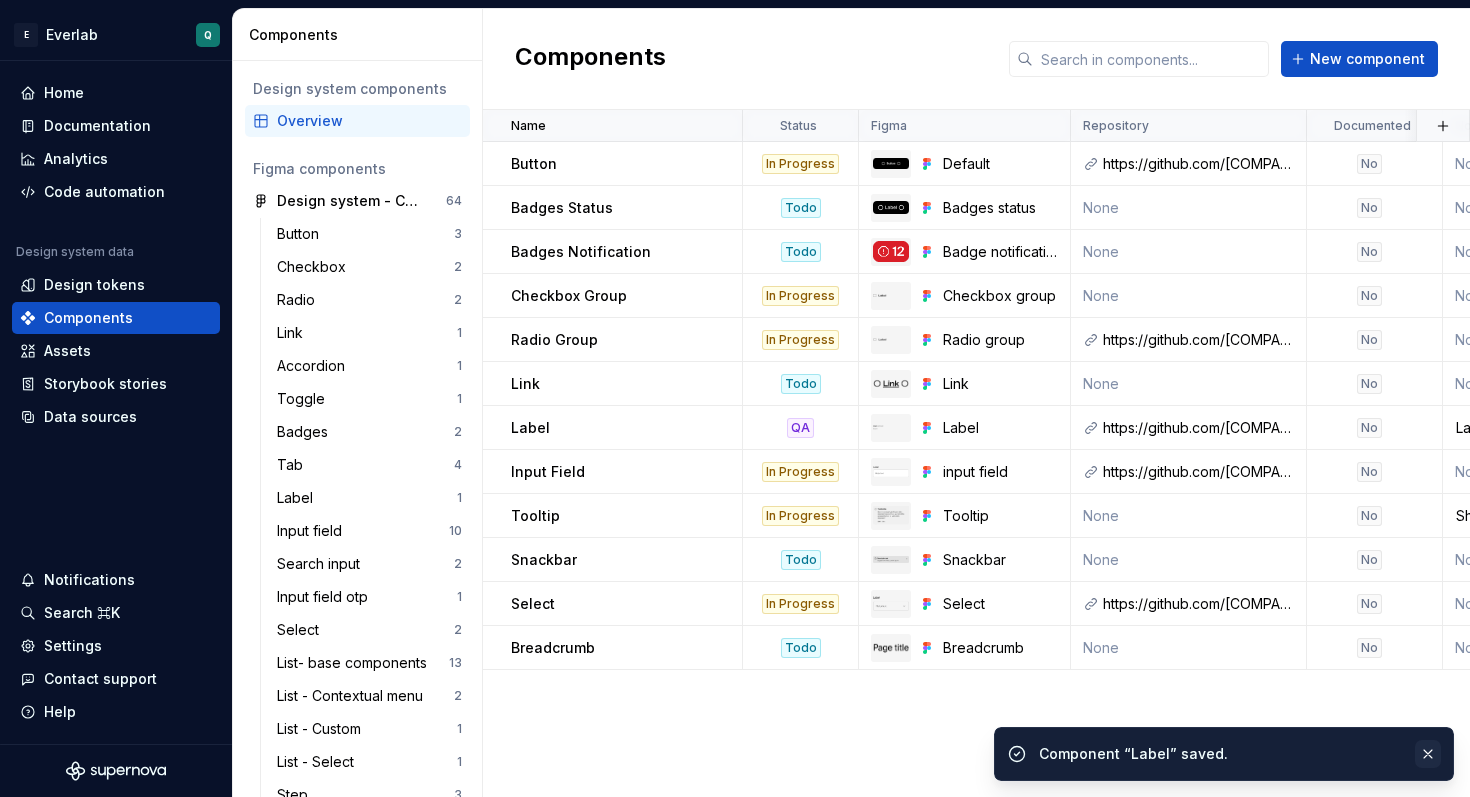 click at bounding box center [1428, 754] 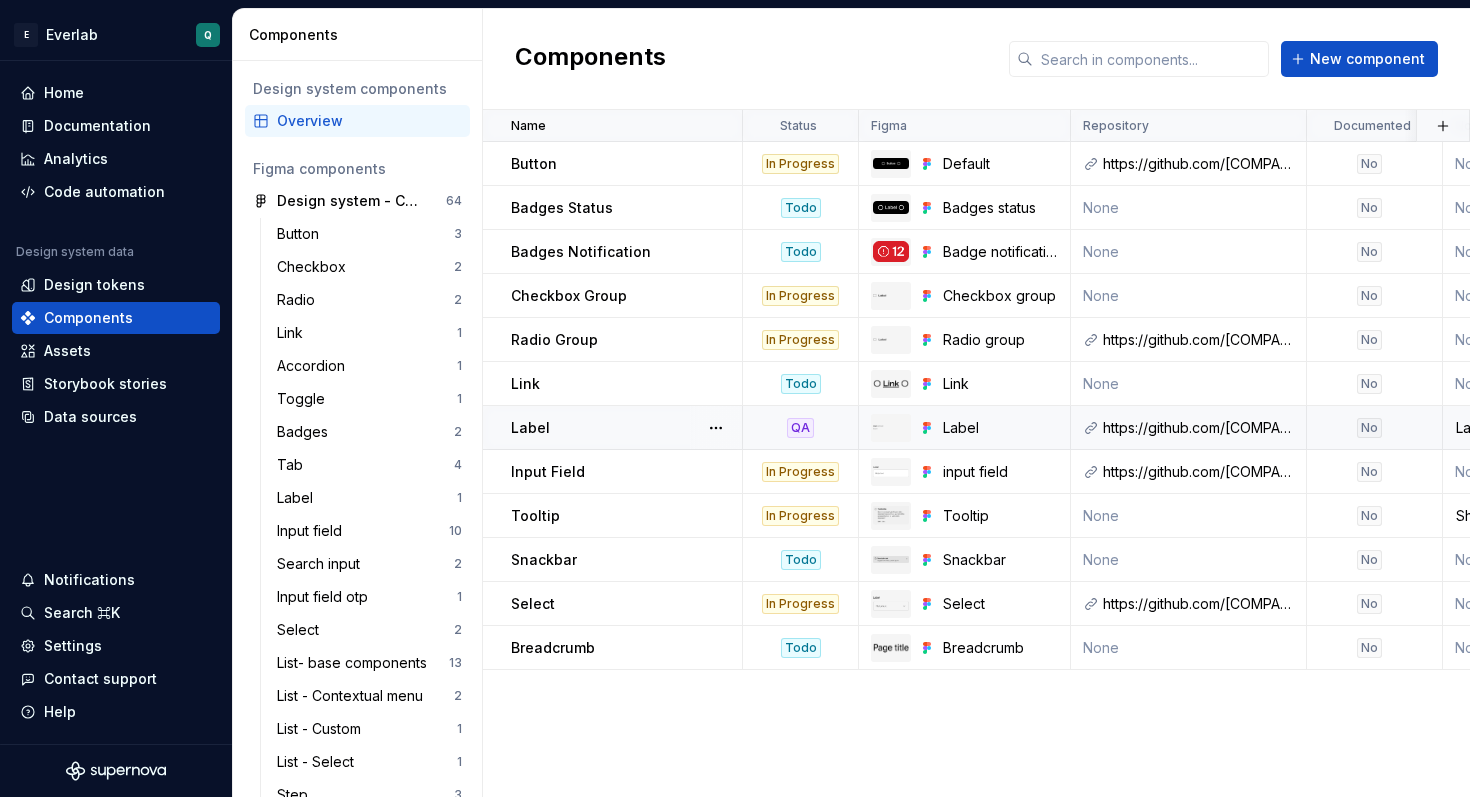 click on "Label" at bounding box center (626, 428) 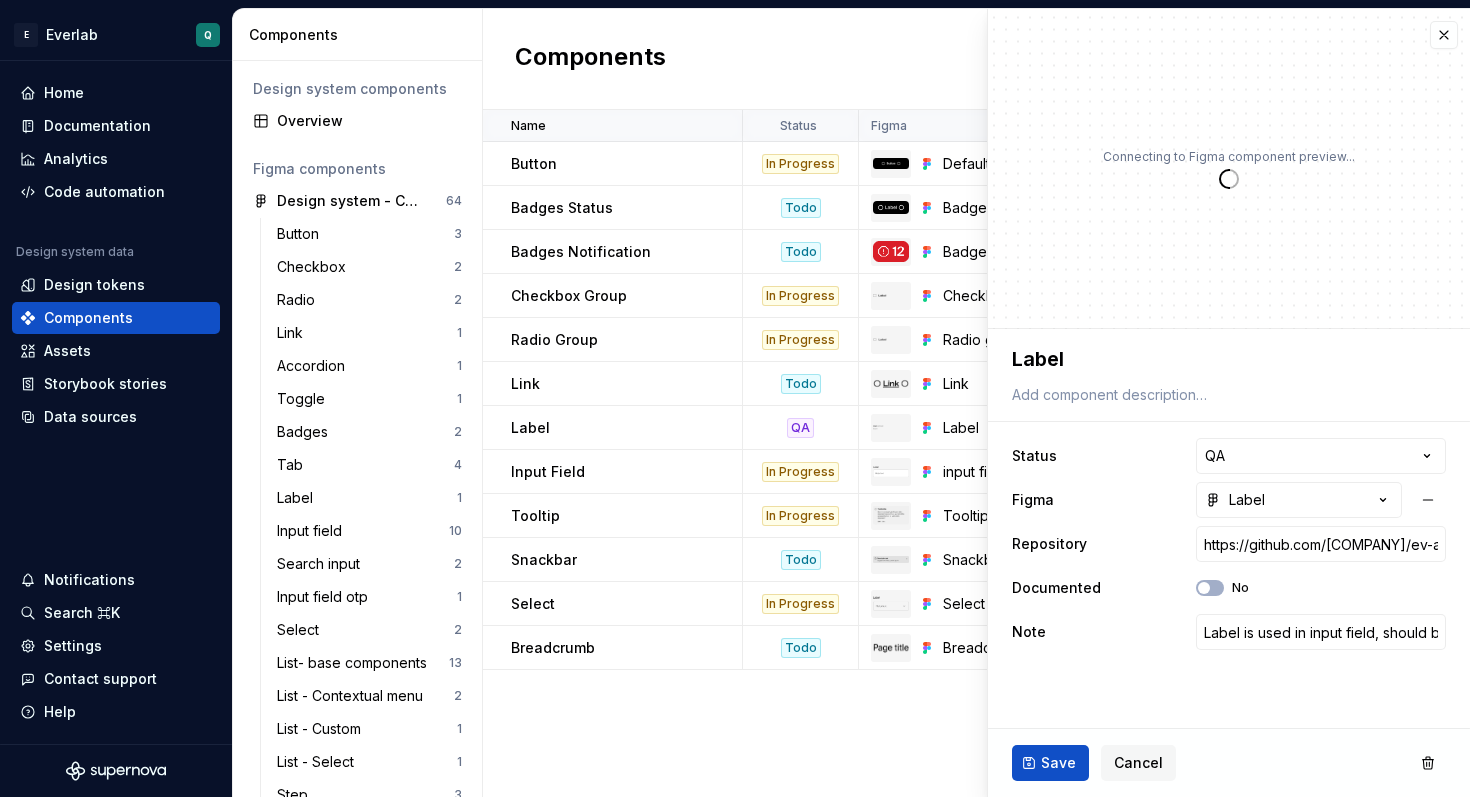 type on "*" 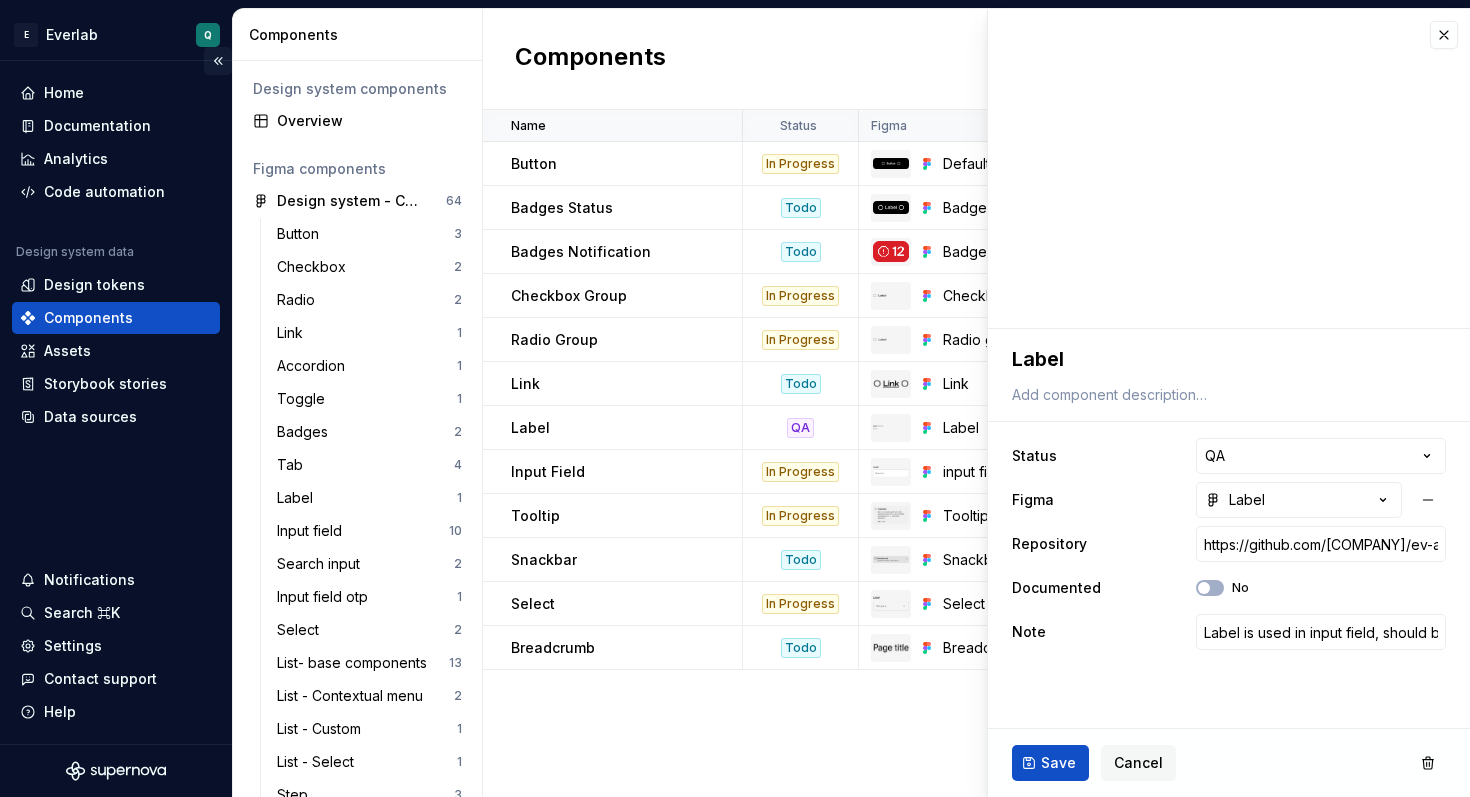 click at bounding box center [218, 61] 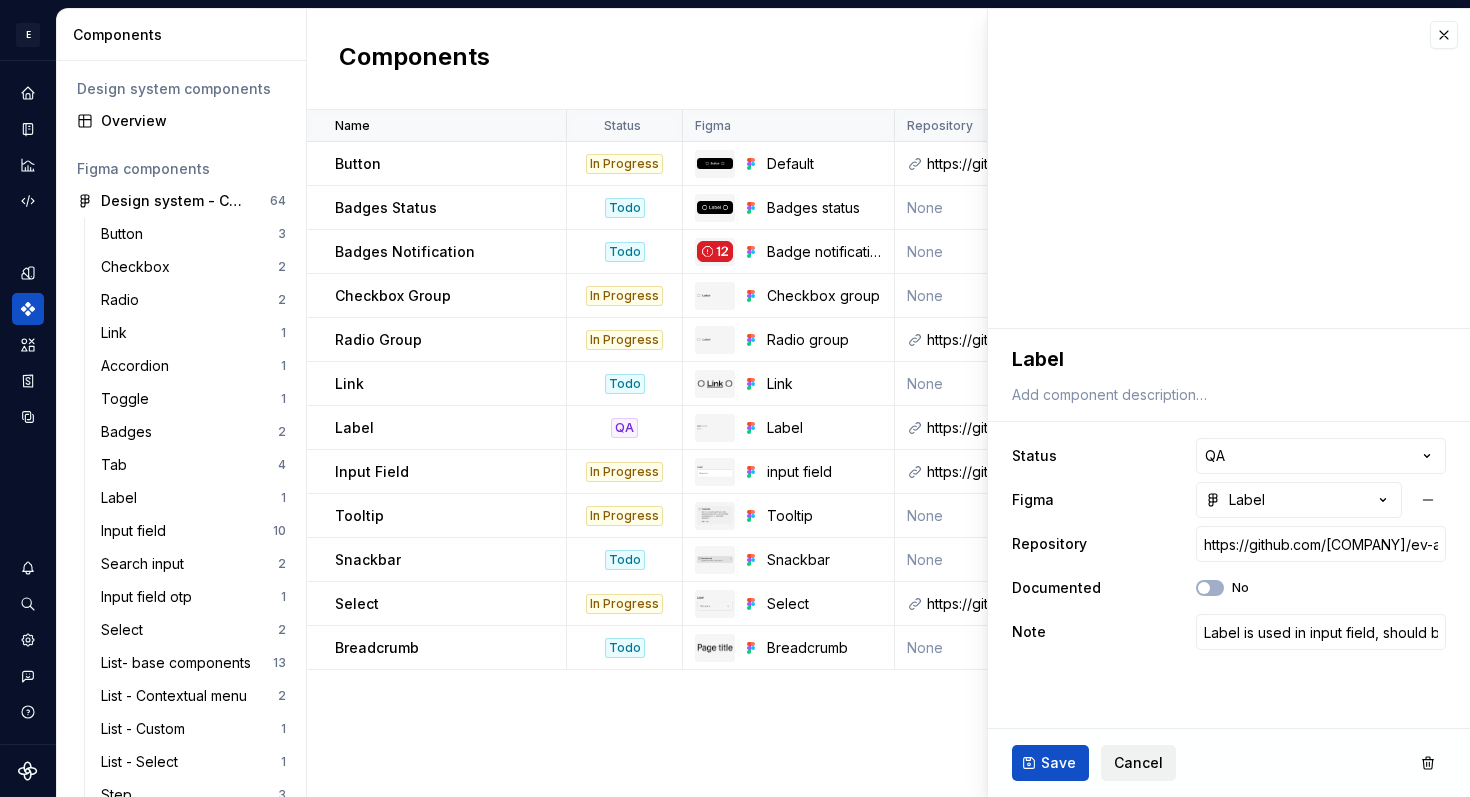 click on "Cancel" at bounding box center [1138, 763] 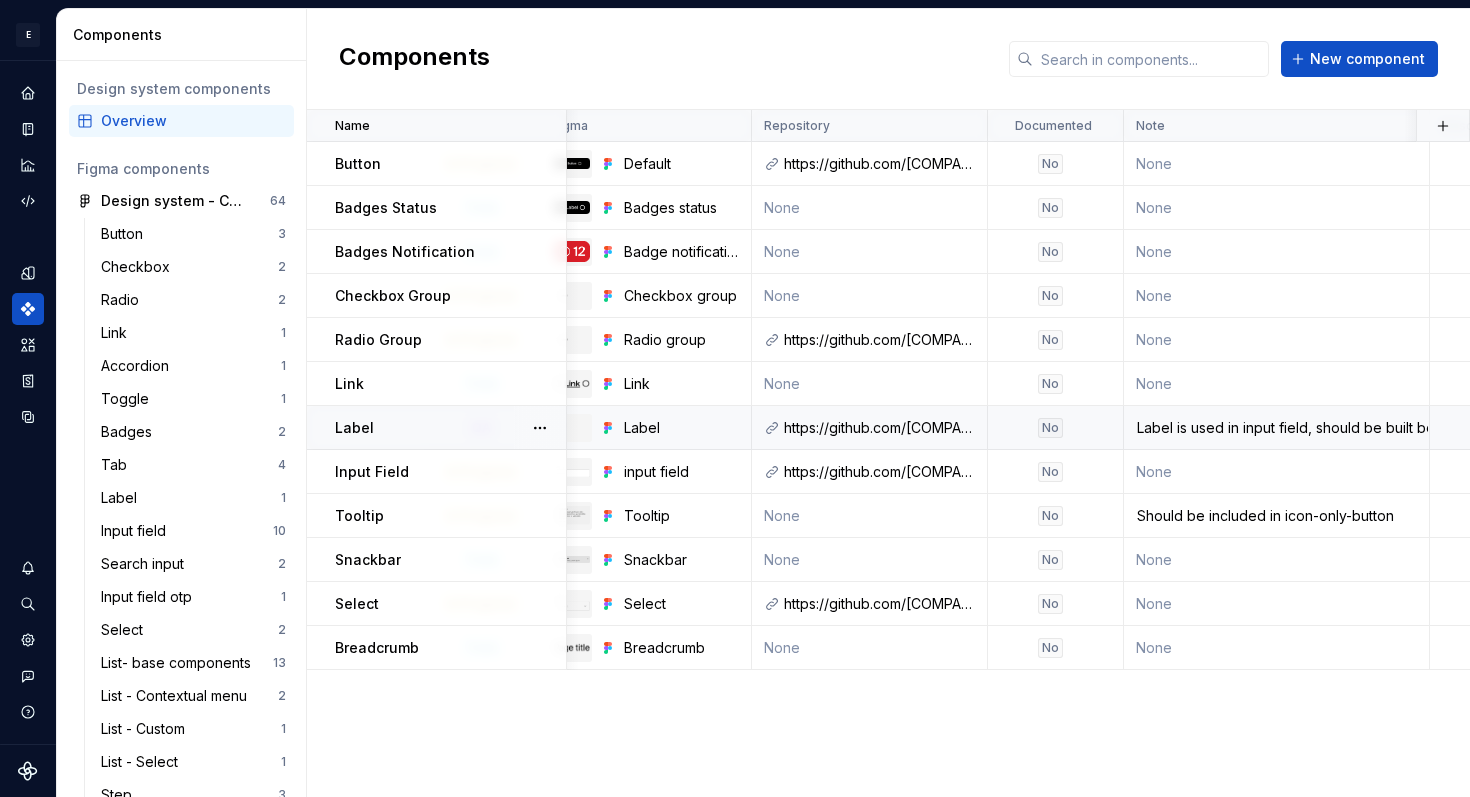 scroll, scrollTop: 0, scrollLeft: 0, axis: both 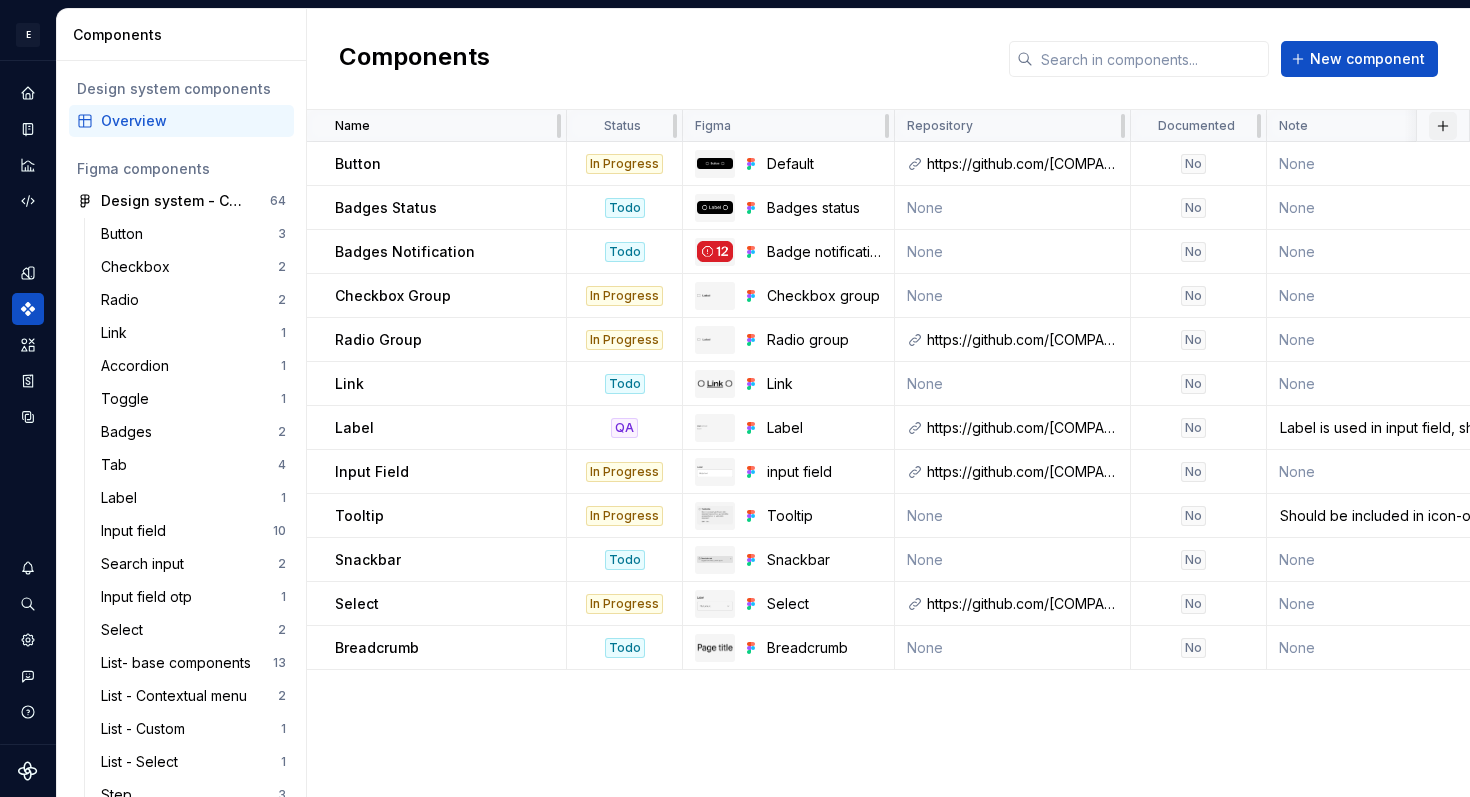 click at bounding box center (1443, 126) 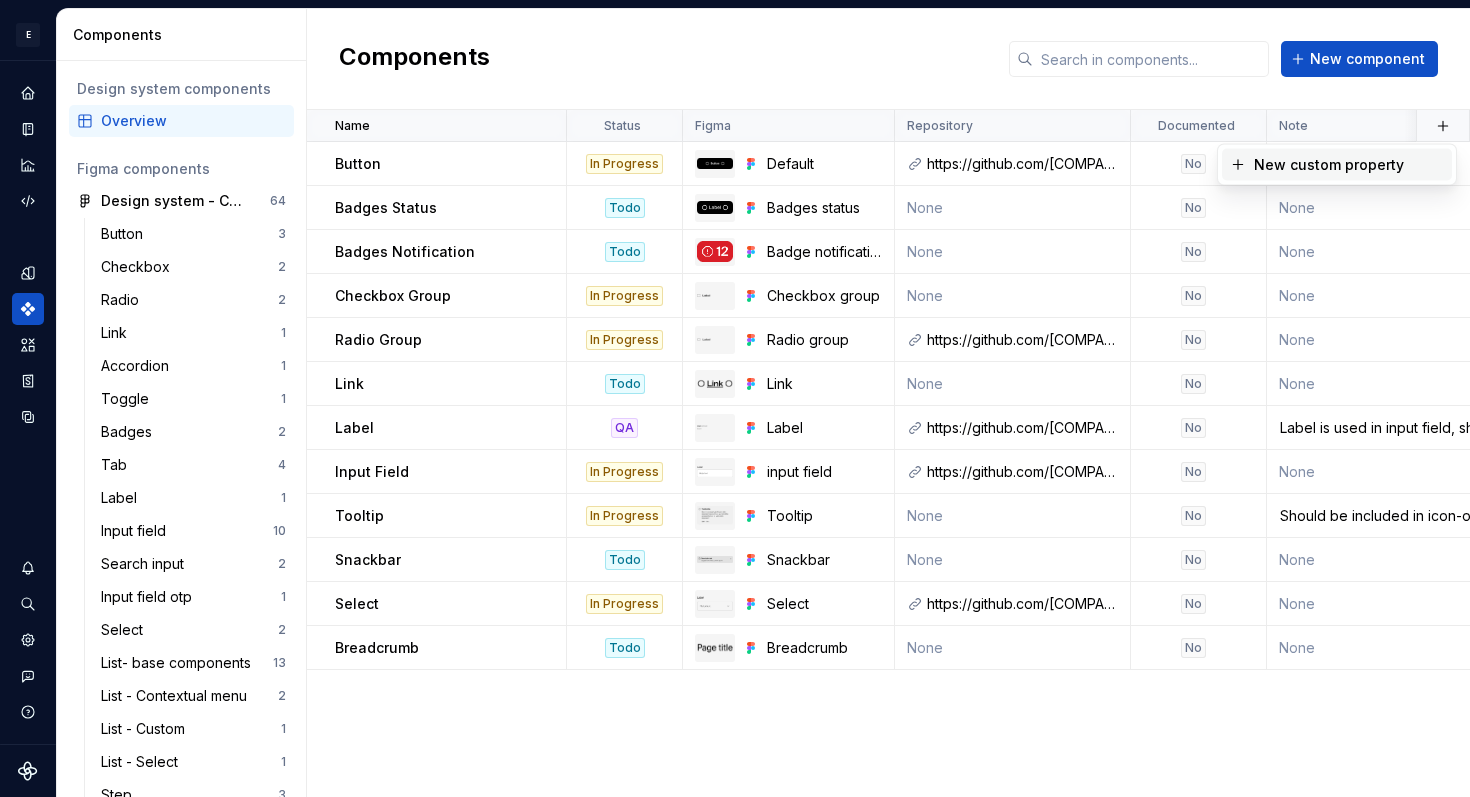 click on "New custom property" at bounding box center (1329, 165) 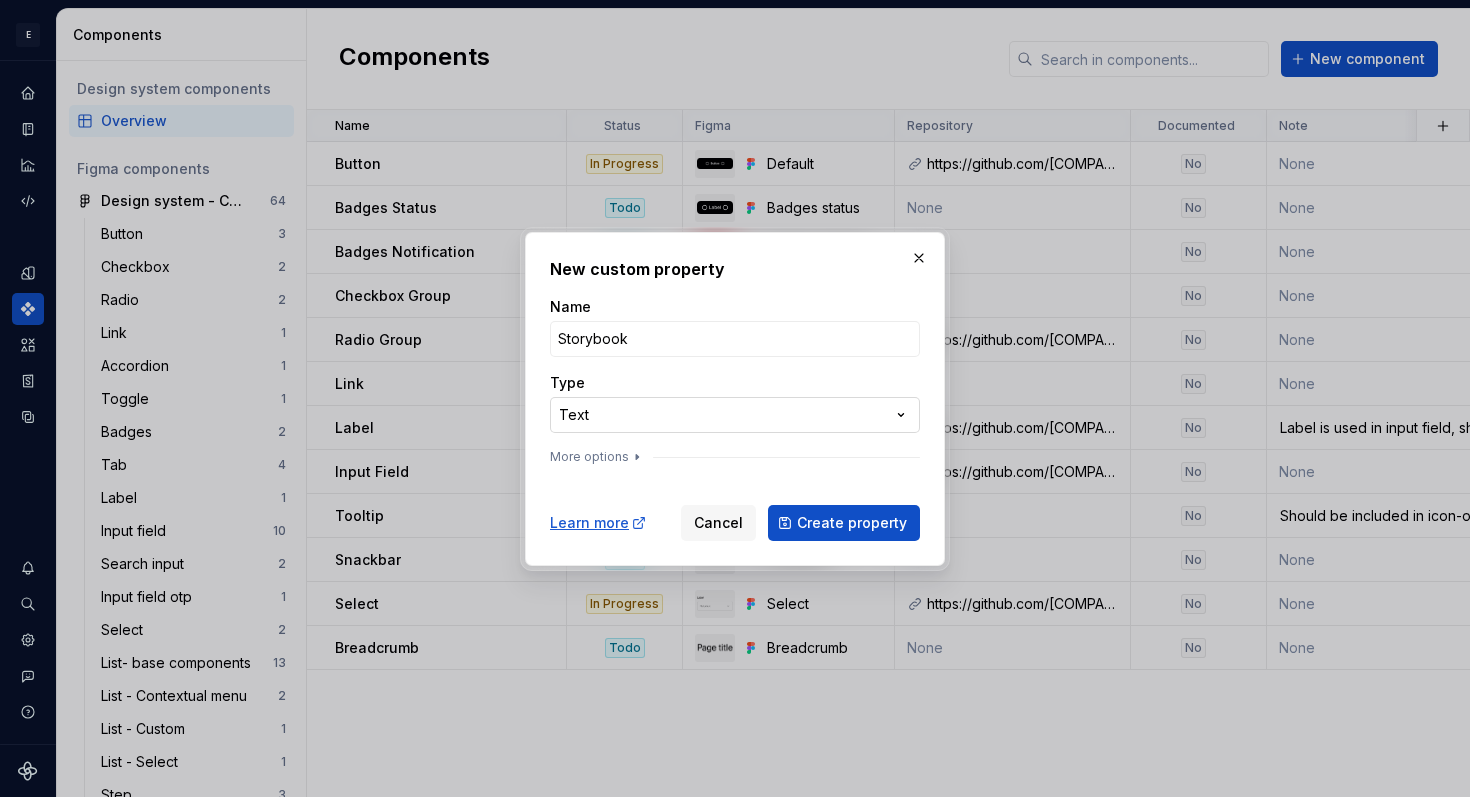 type on "Storybook" 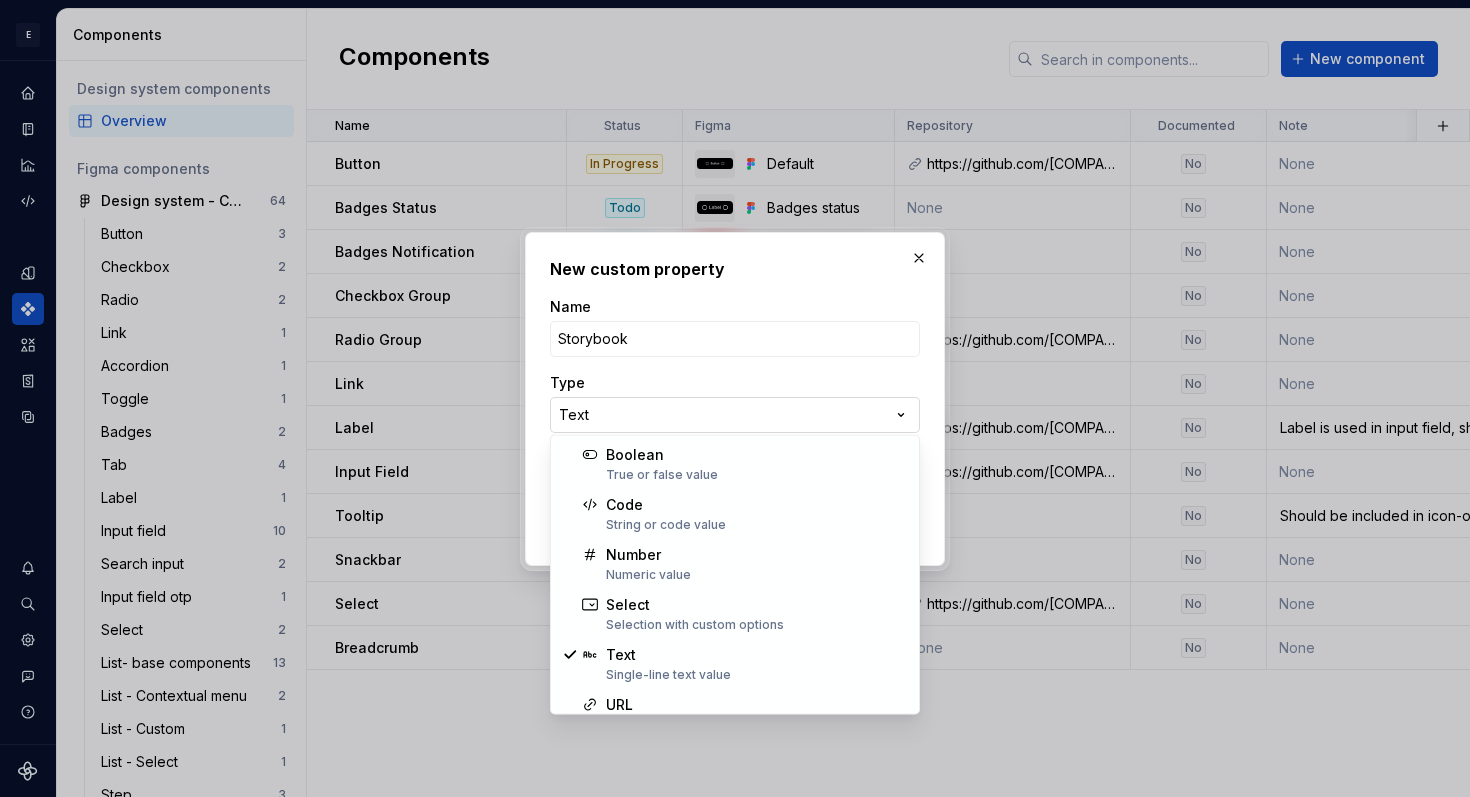 click on "**********" at bounding box center (735, 398) 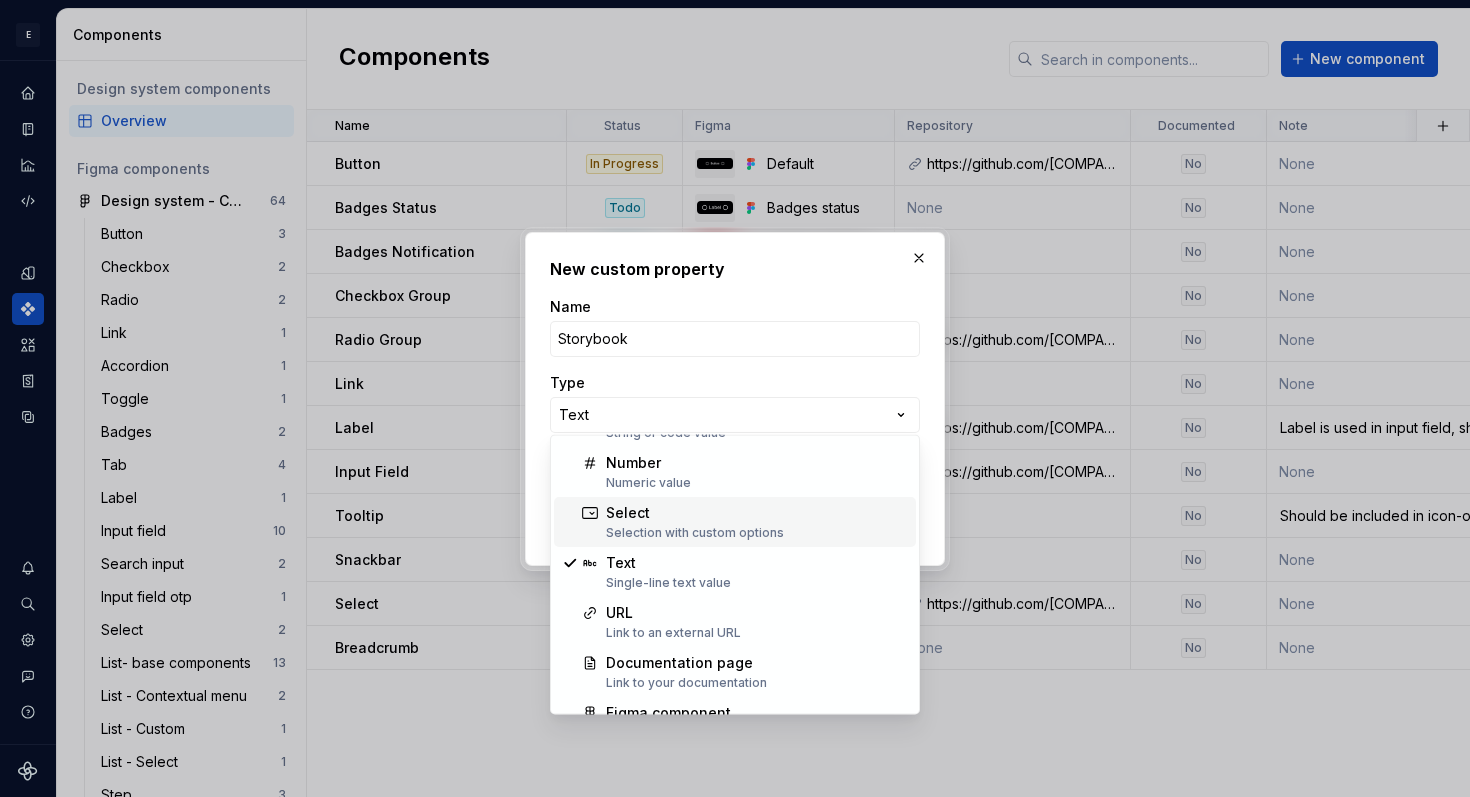scroll, scrollTop: 93, scrollLeft: 0, axis: vertical 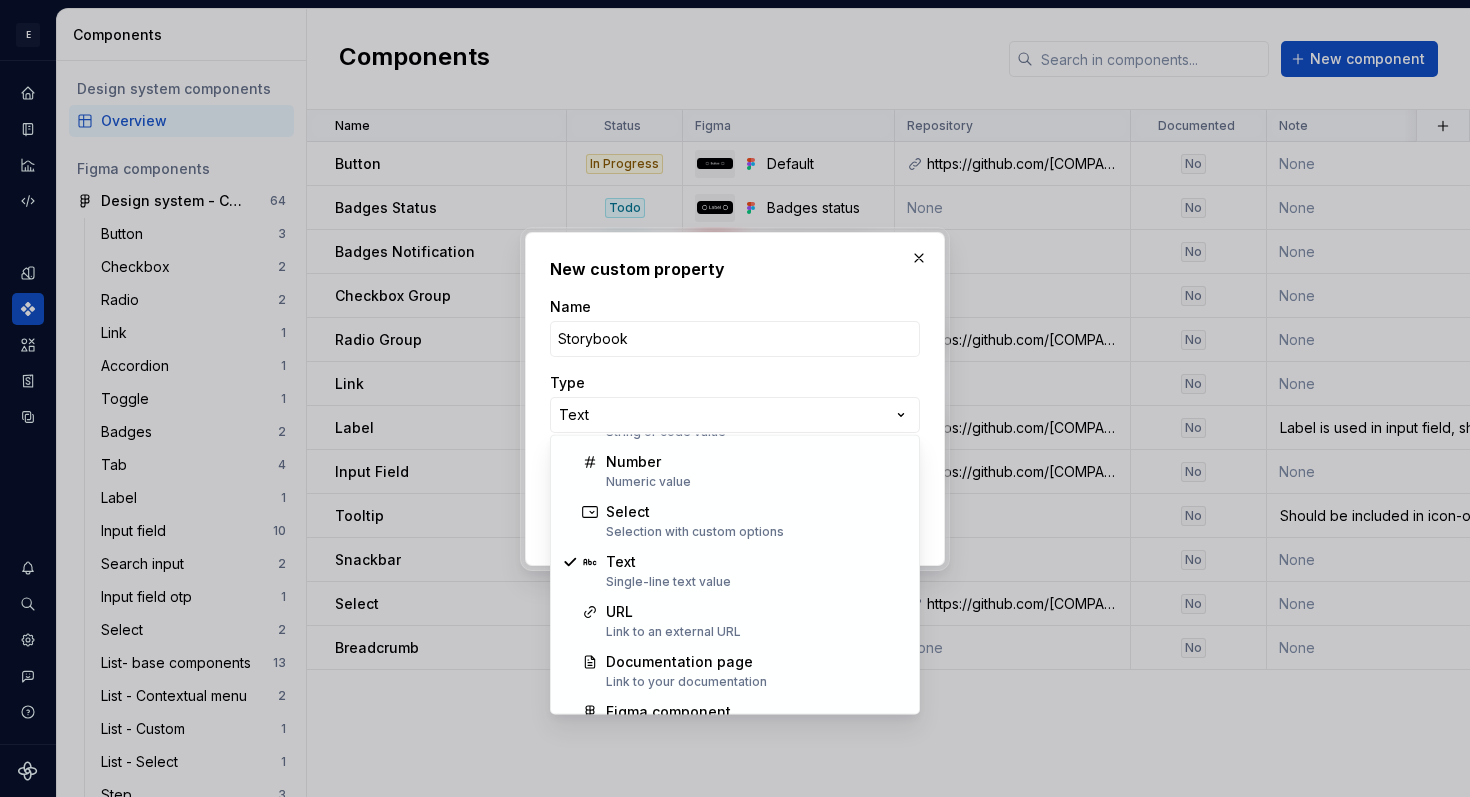 select on "***" 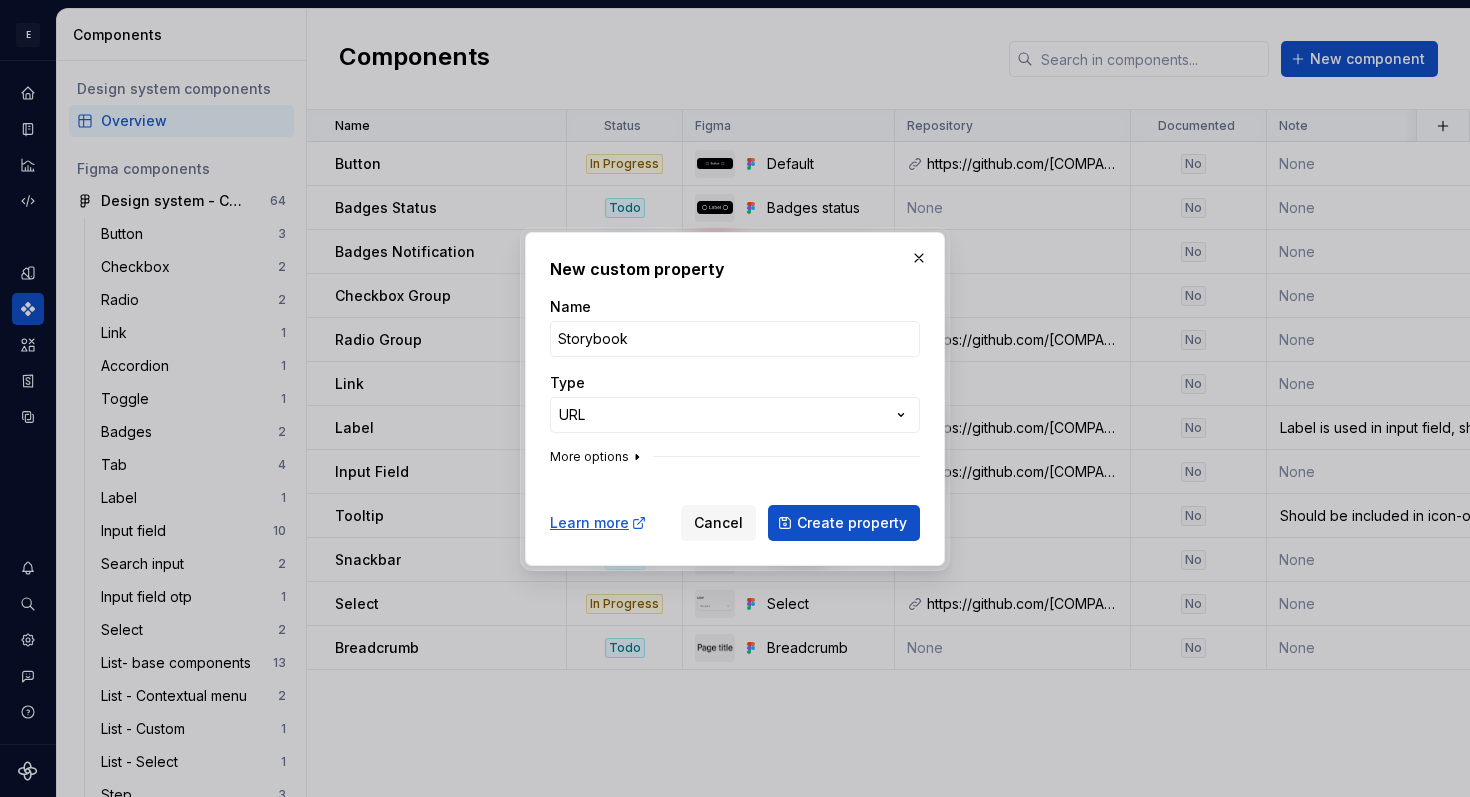 click 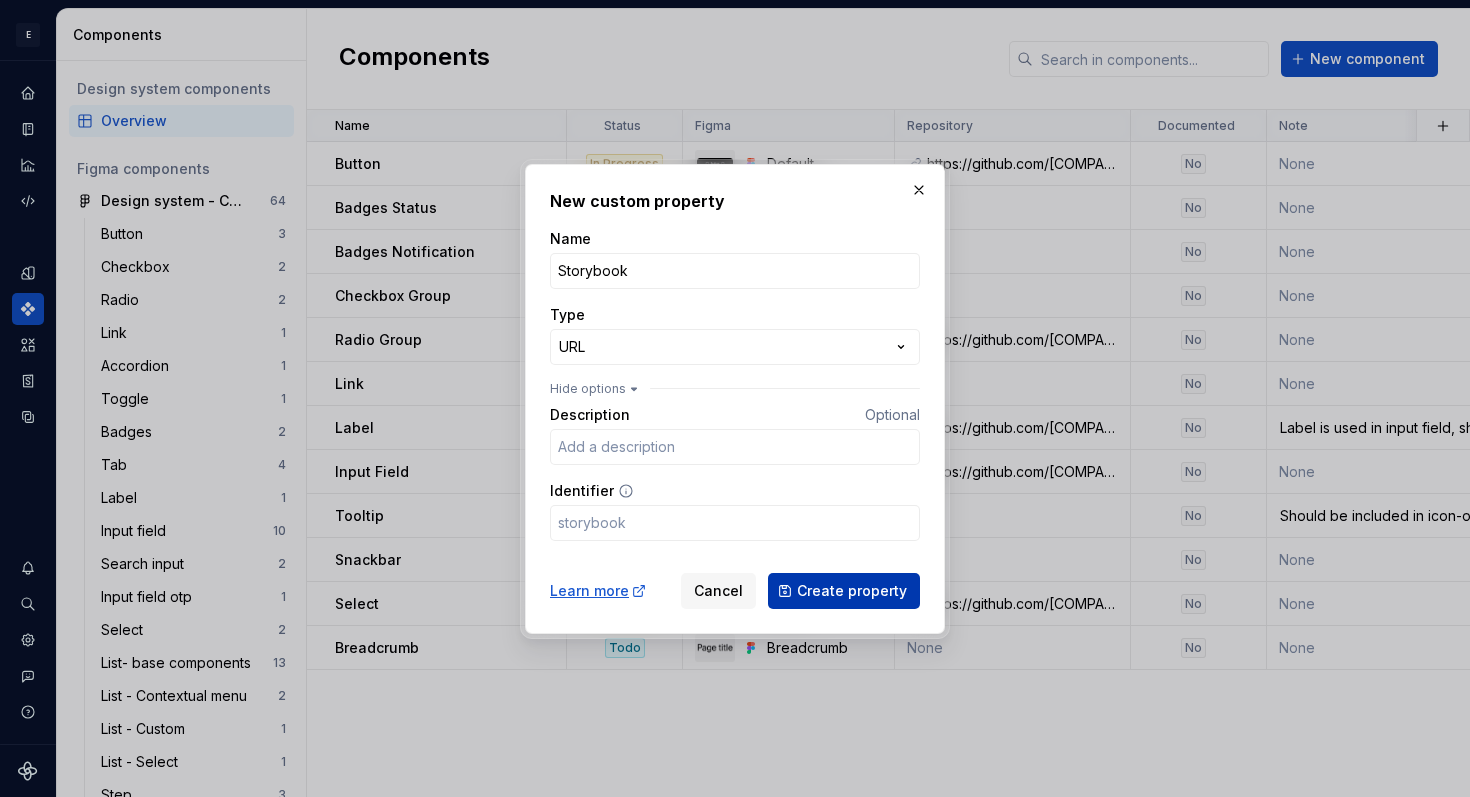 click on "Create property" at bounding box center (852, 591) 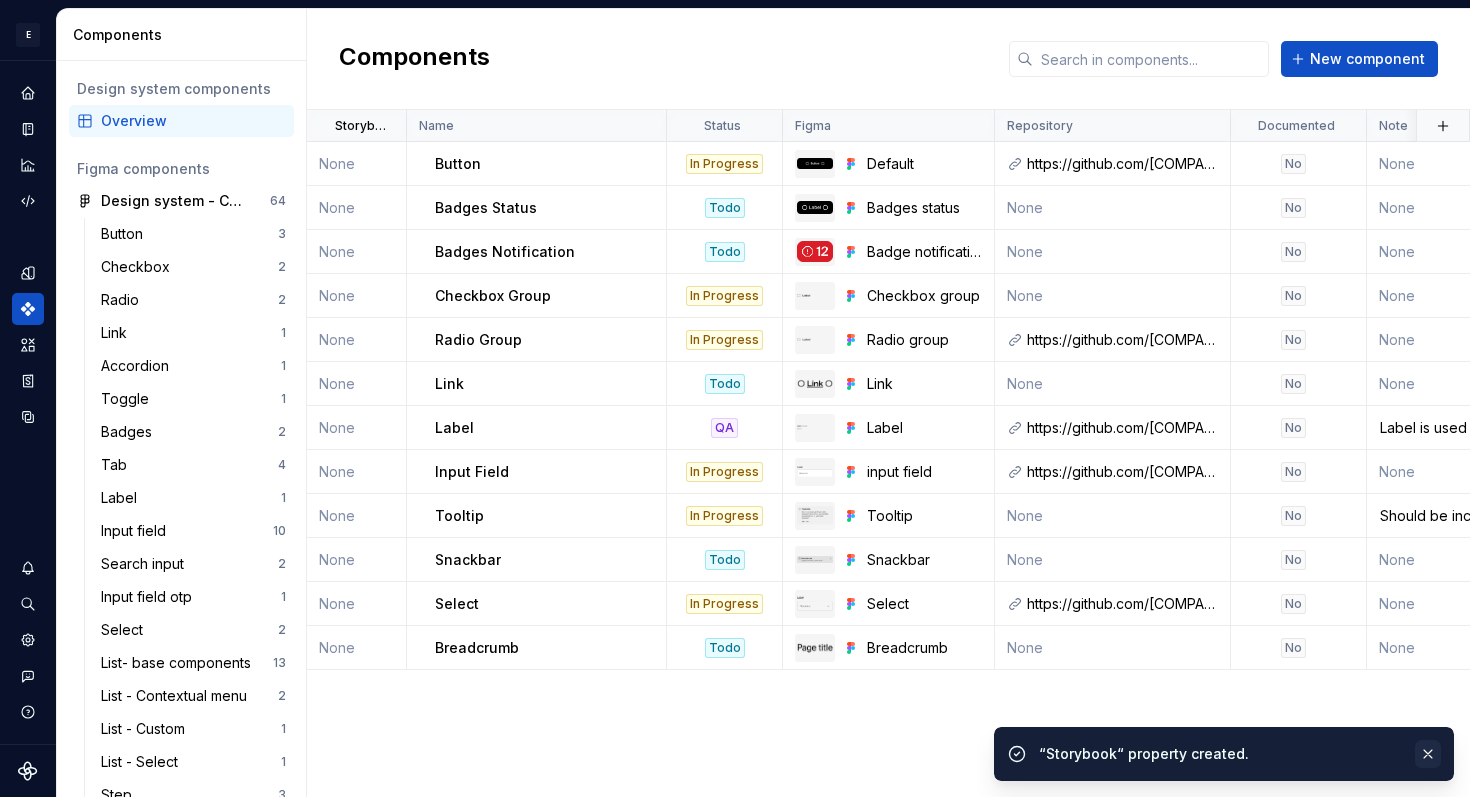click at bounding box center [1428, 754] 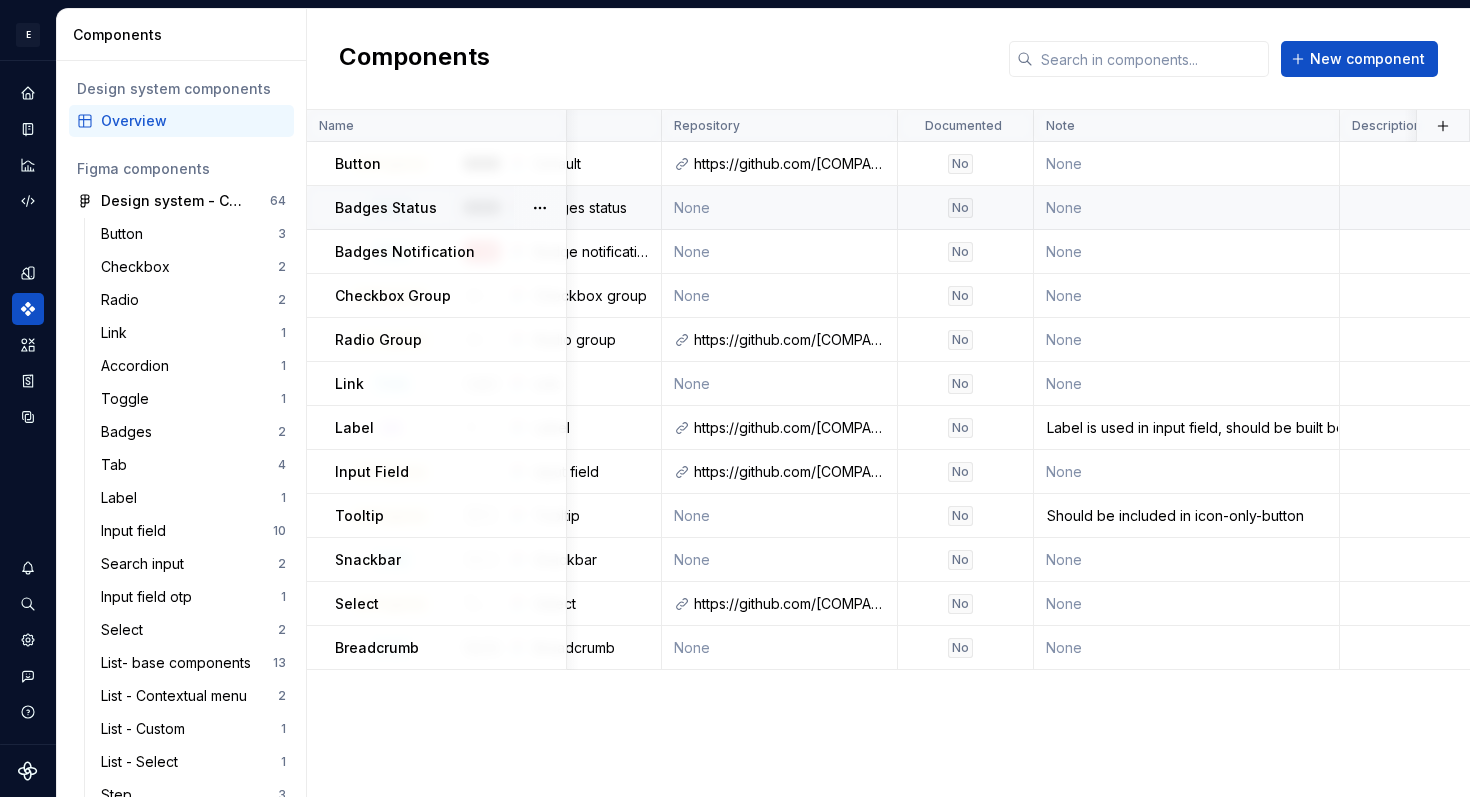 scroll, scrollTop: 0, scrollLeft: 0, axis: both 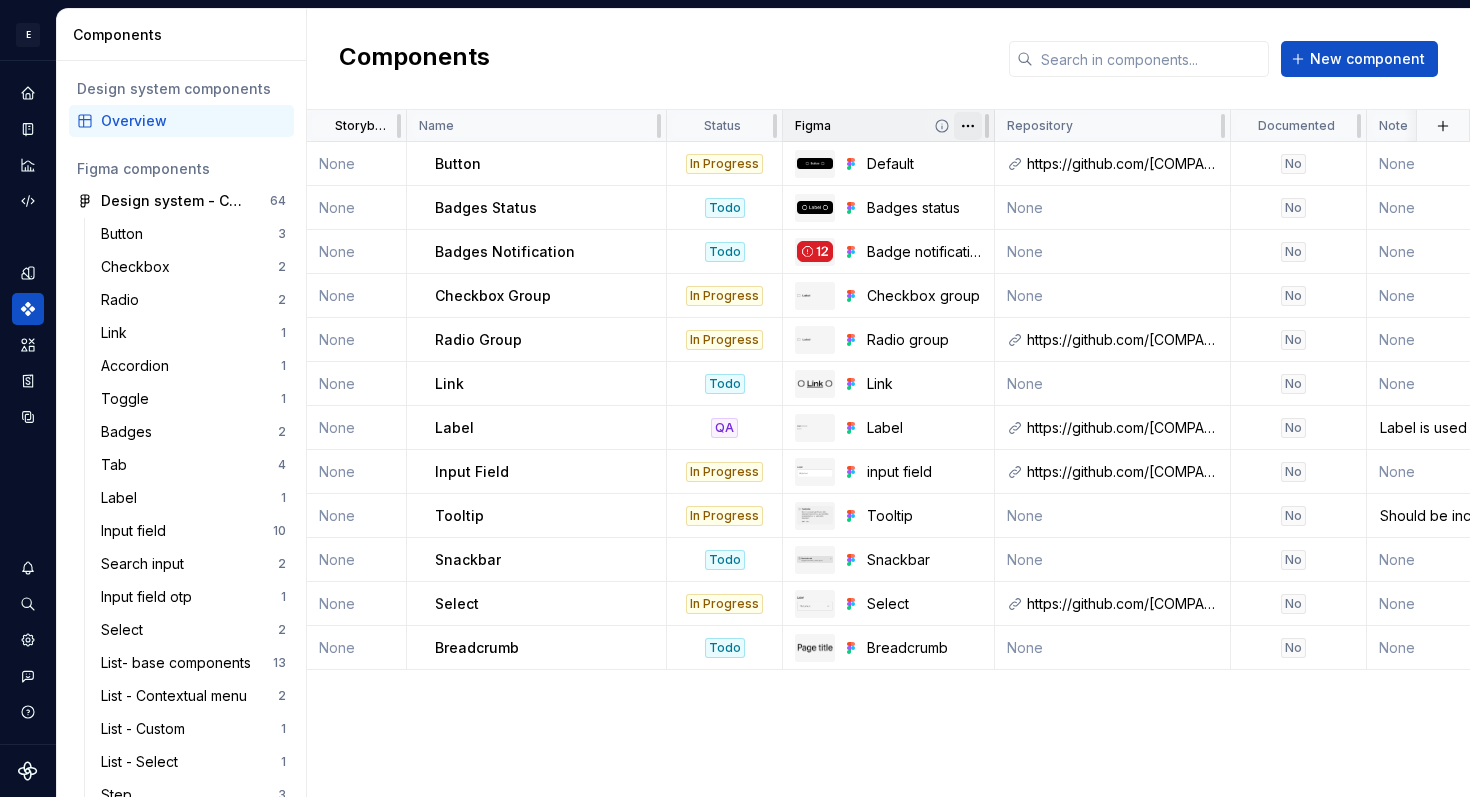 click on "E [COMPANY] Q Design system data Components Design system components Overview Figma components Design system - Core 64 Button 3 Checkbox 2 Radio 2 Link 1 Accordion 1 Toggle 1 Badges 2 Tab 4 Label 1 Input field 10 Search input 2 Input field otp 1 Select 2 List- base components 13 List - Contextual menu 2 List - Custom 1 List - Select 1 Step 3 List style 1 🟠 Global notification 1 Snackbar 1 Chip 3 To organise 1 Alert 1 Tooltip 2 Breadcrumb 1 Pagination 1 Components New component Storybook Name Status Figma Repository Documented Note Description Last updated None Button In Progress Default https://github.com/[COMPANY]/ev-admin/blob/staging/packages/frontend/atoms/src/public/Button/Button.tsx No None 21 days ago None Badges Status Todo Badges status None No None 27 days ago None Badges Notification Todo Badge notification None No None 27 days ago None Checkbox Group In Progress Checkbox group None No None 21 days ago None Radio Group In Progress Radio group No None 21 days ago None Link Todo Link None No None" at bounding box center (735, 398) 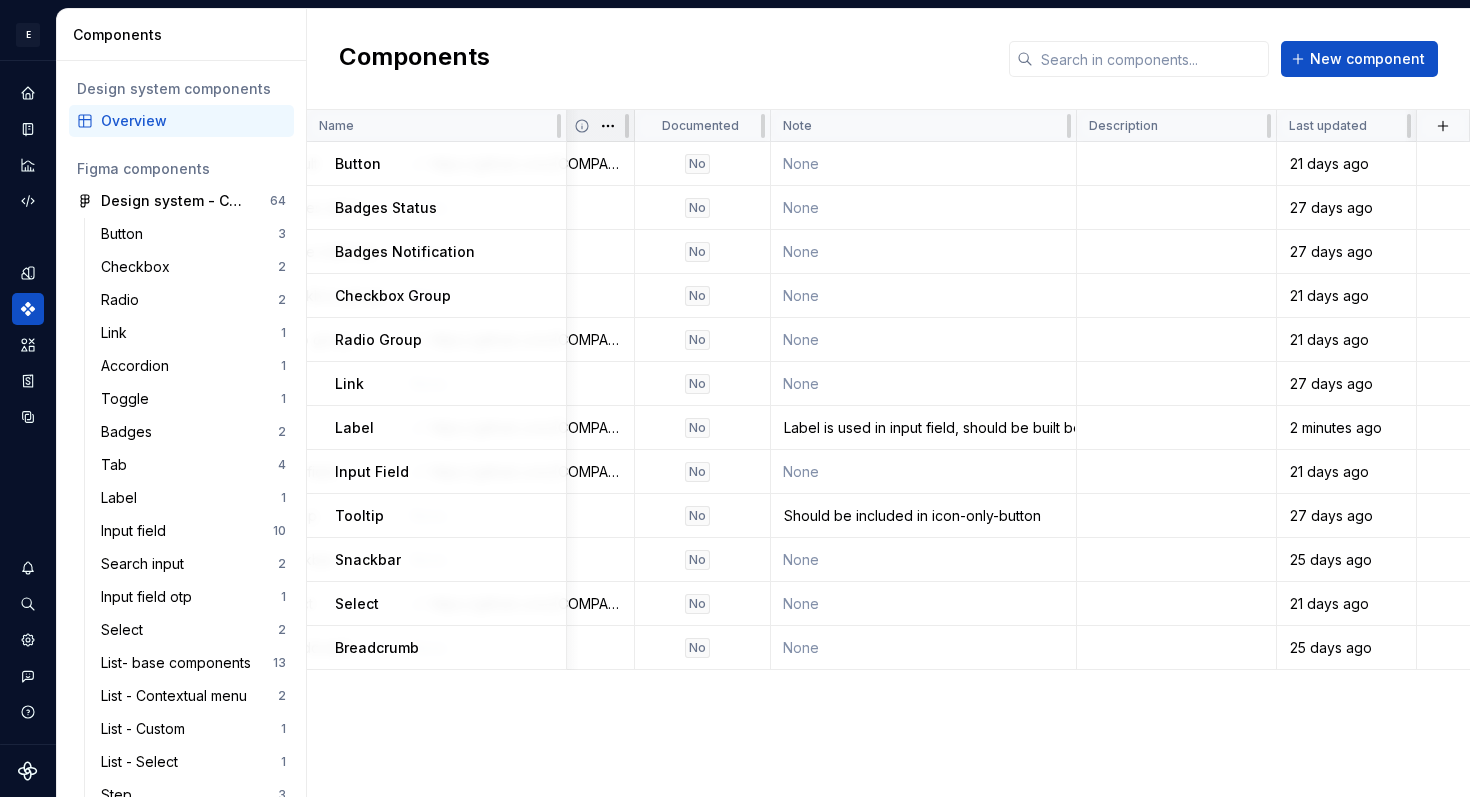 scroll, scrollTop: 0, scrollLeft: 0, axis: both 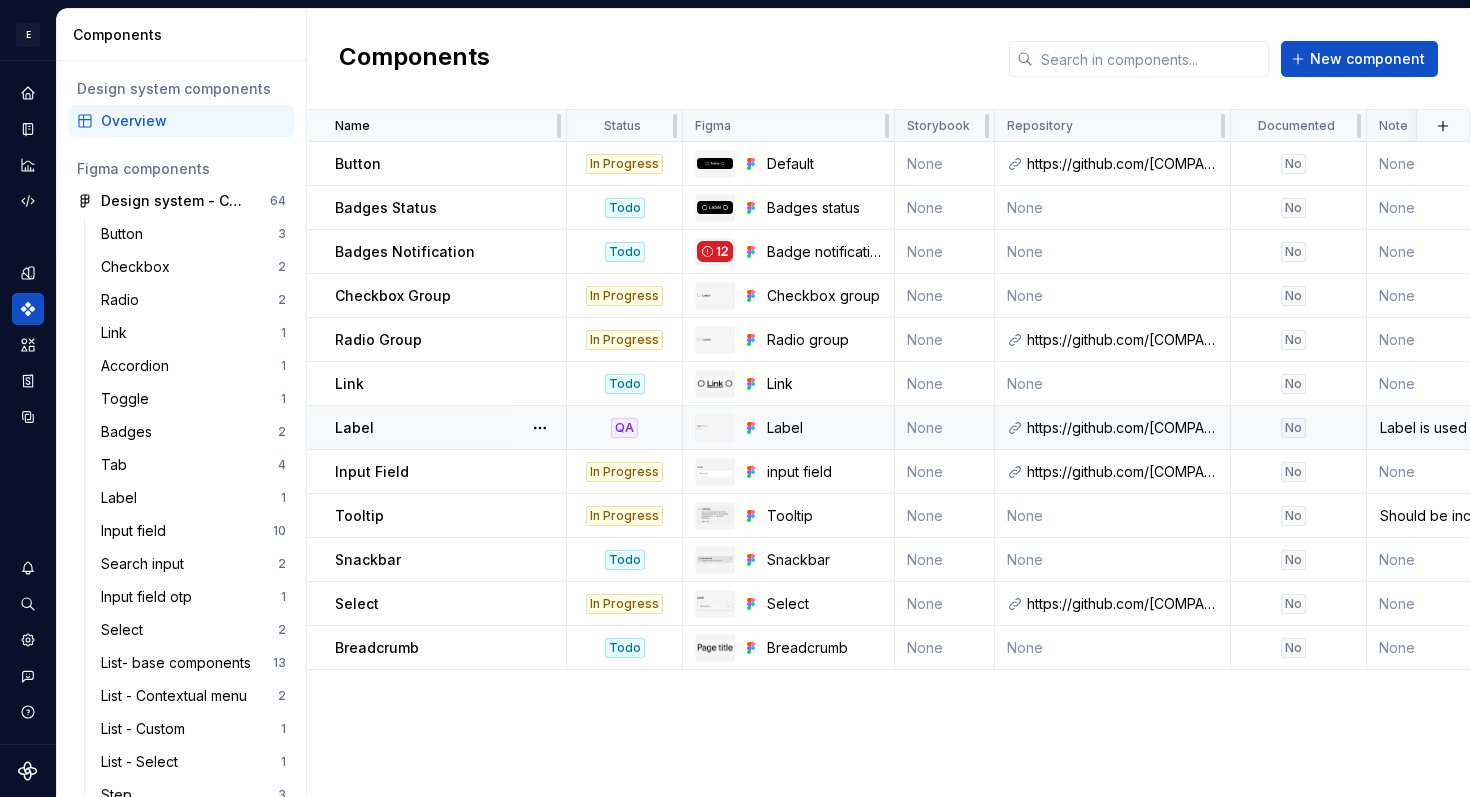 click on "None" at bounding box center (945, 428) 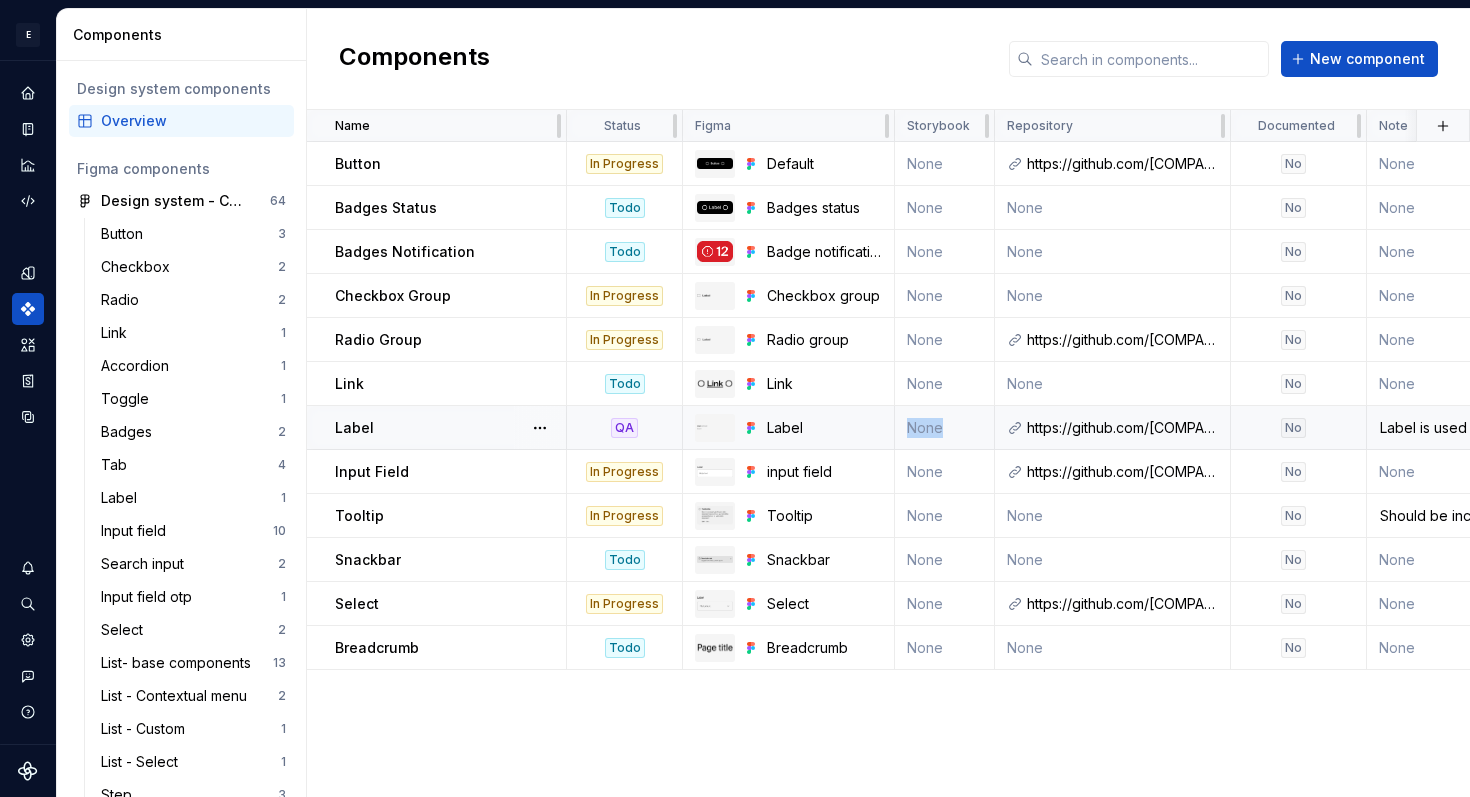 click on "None" at bounding box center [945, 428] 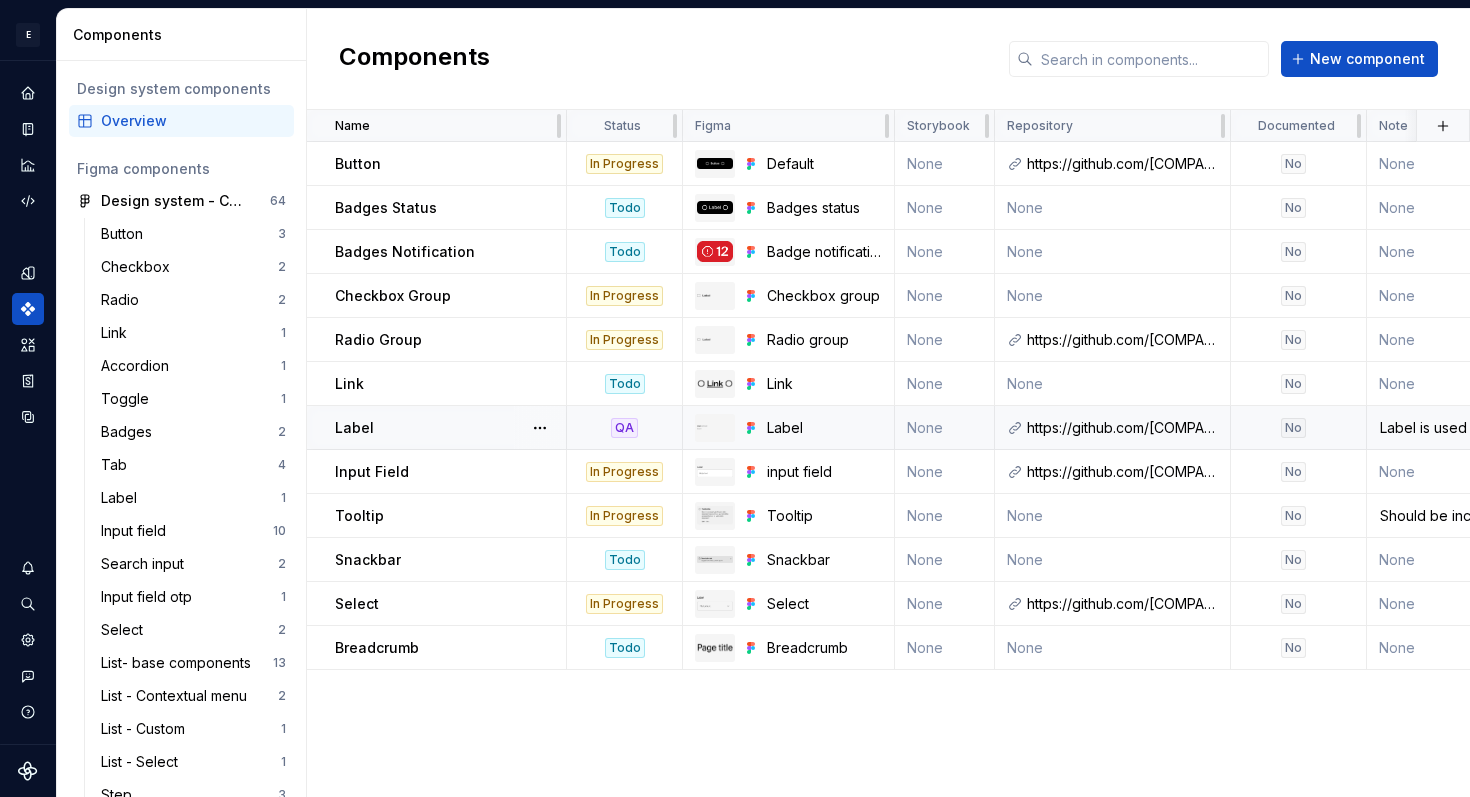 click on "None" at bounding box center (945, 428) 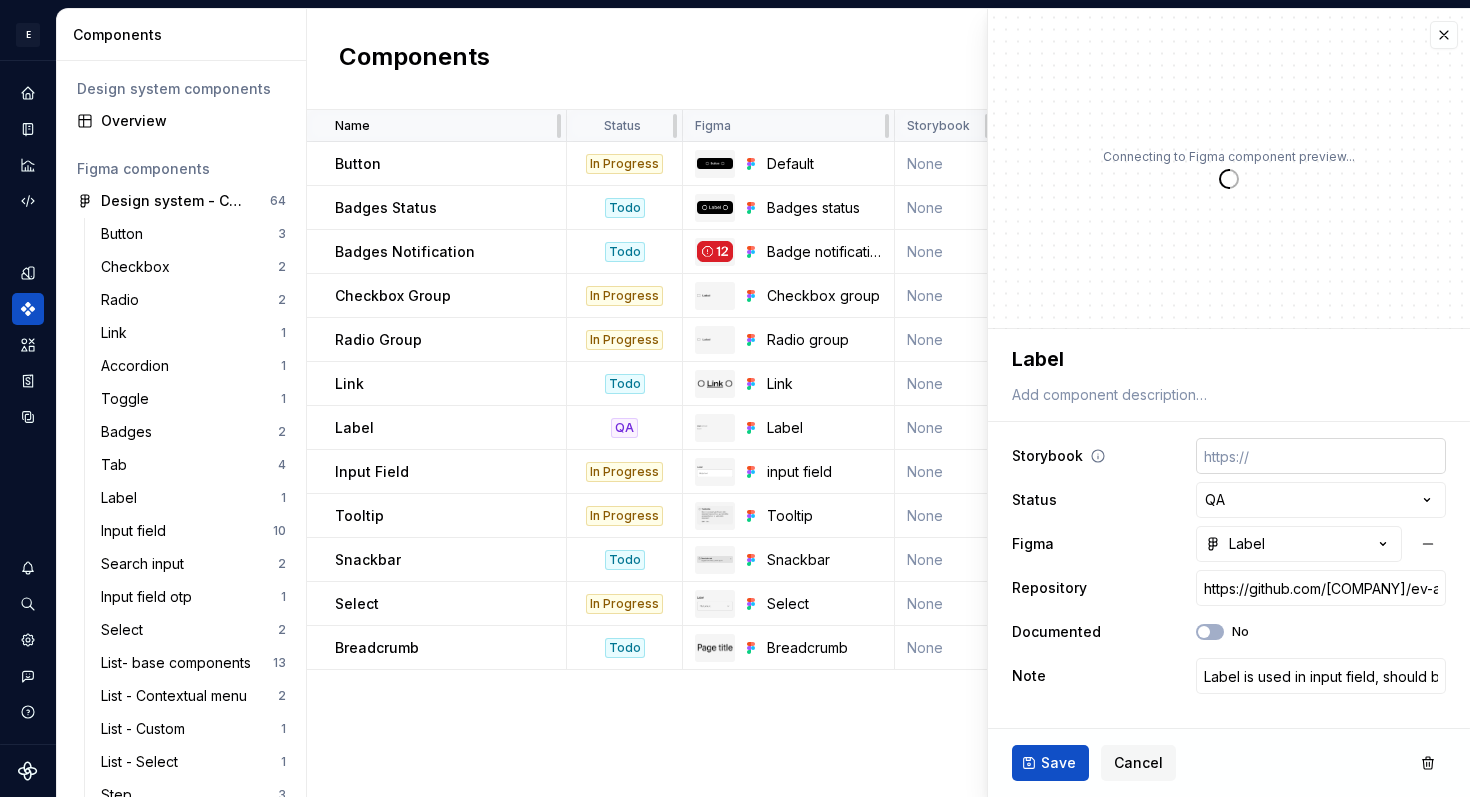 click at bounding box center (1321, 456) 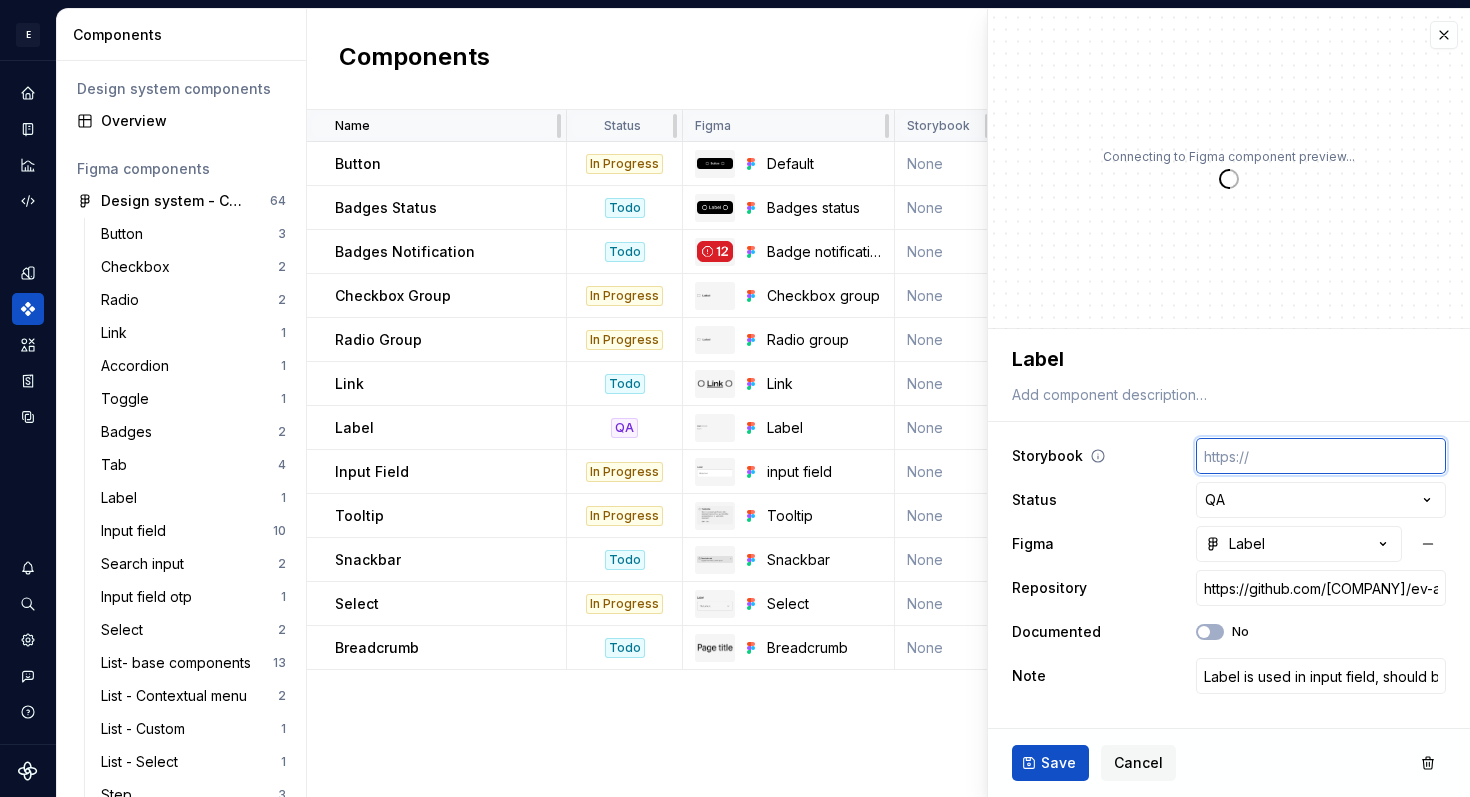 paste on "https://staging-storybook.[COMPANY].net/?path=/story/core-forms-label--default" 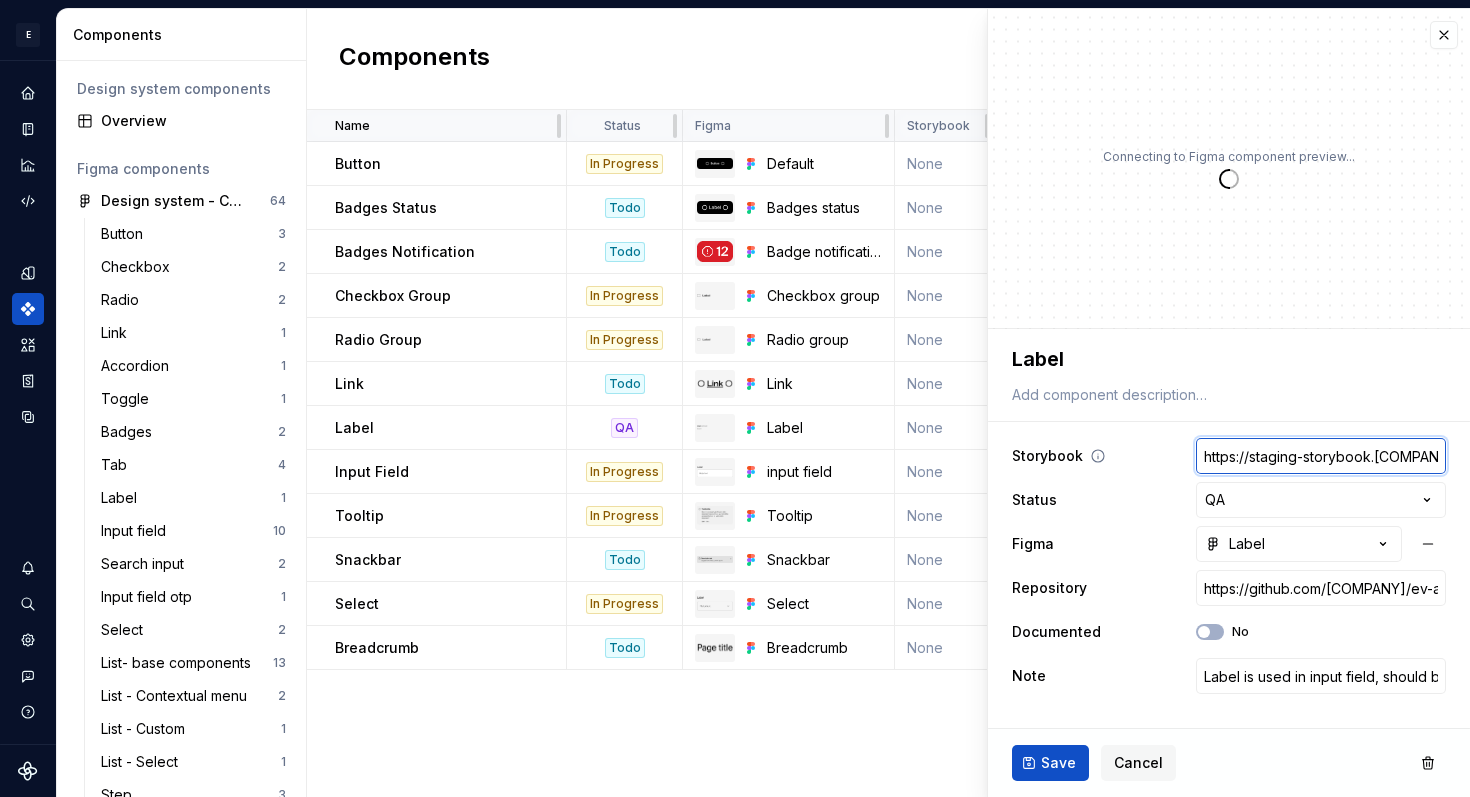 scroll, scrollTop: 0, scrollLeft: 290, axis: horizontal 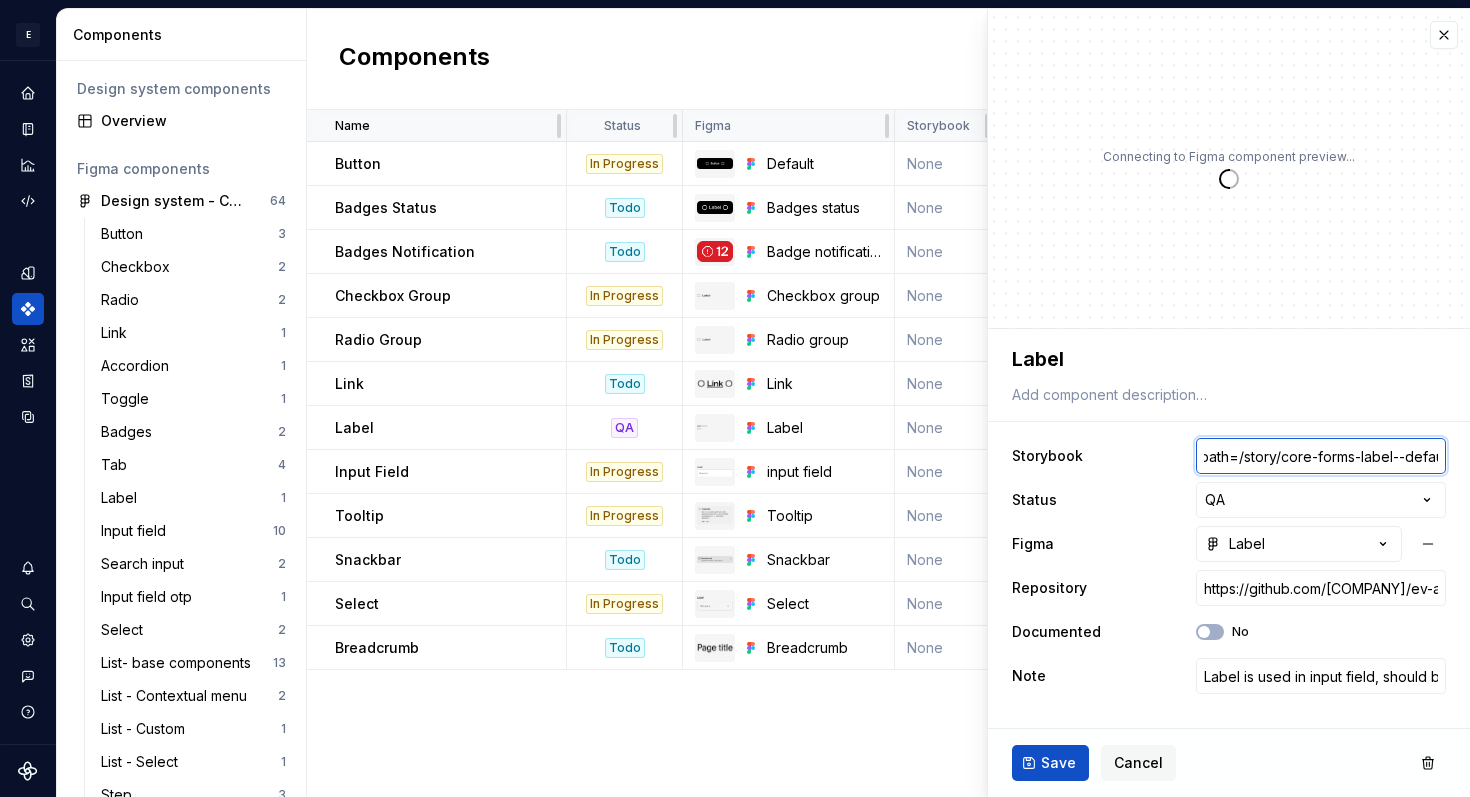 type on "*" 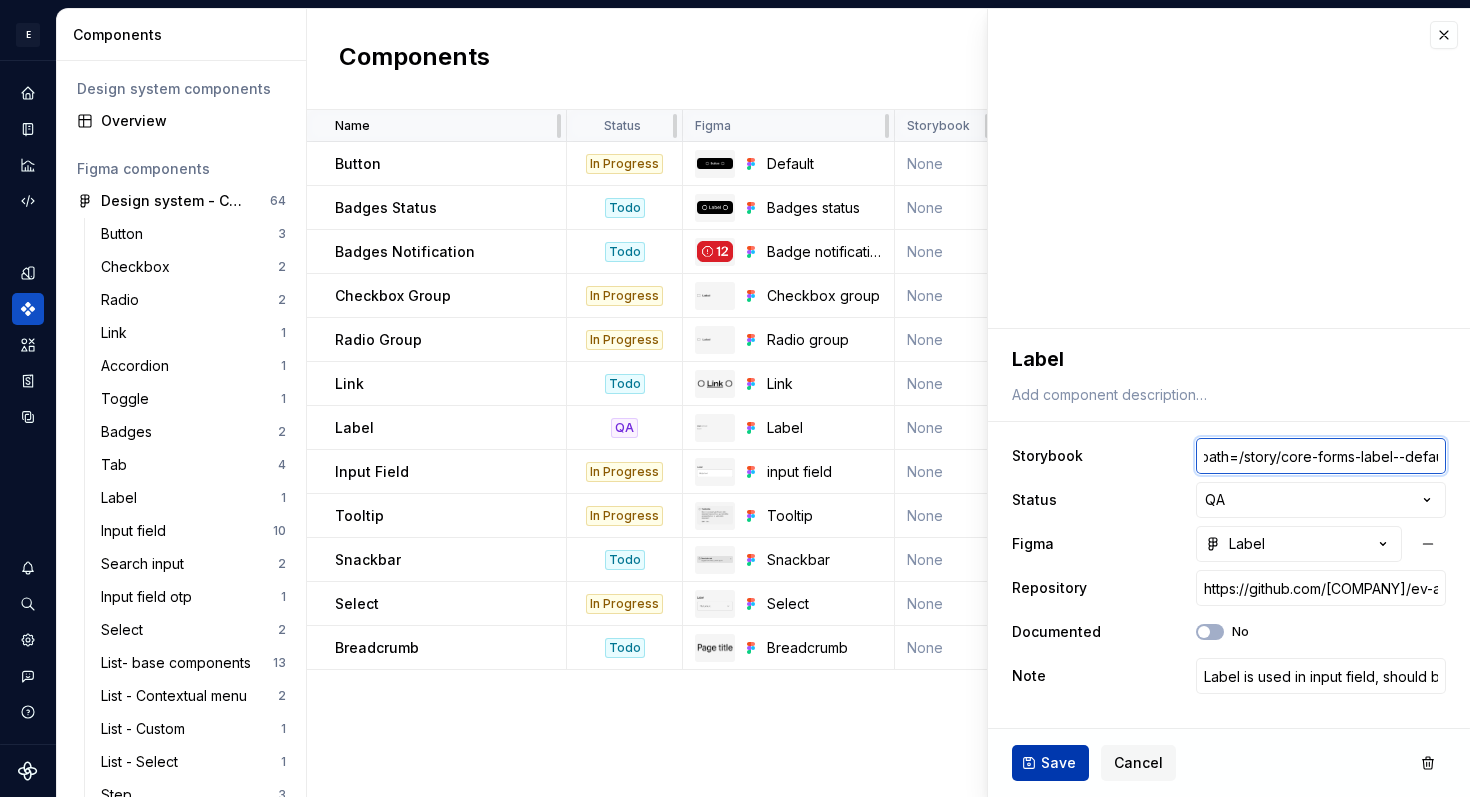 type on "https://staging-storybook.[COMPANY].net/?path=/story/core-forms-label--default" 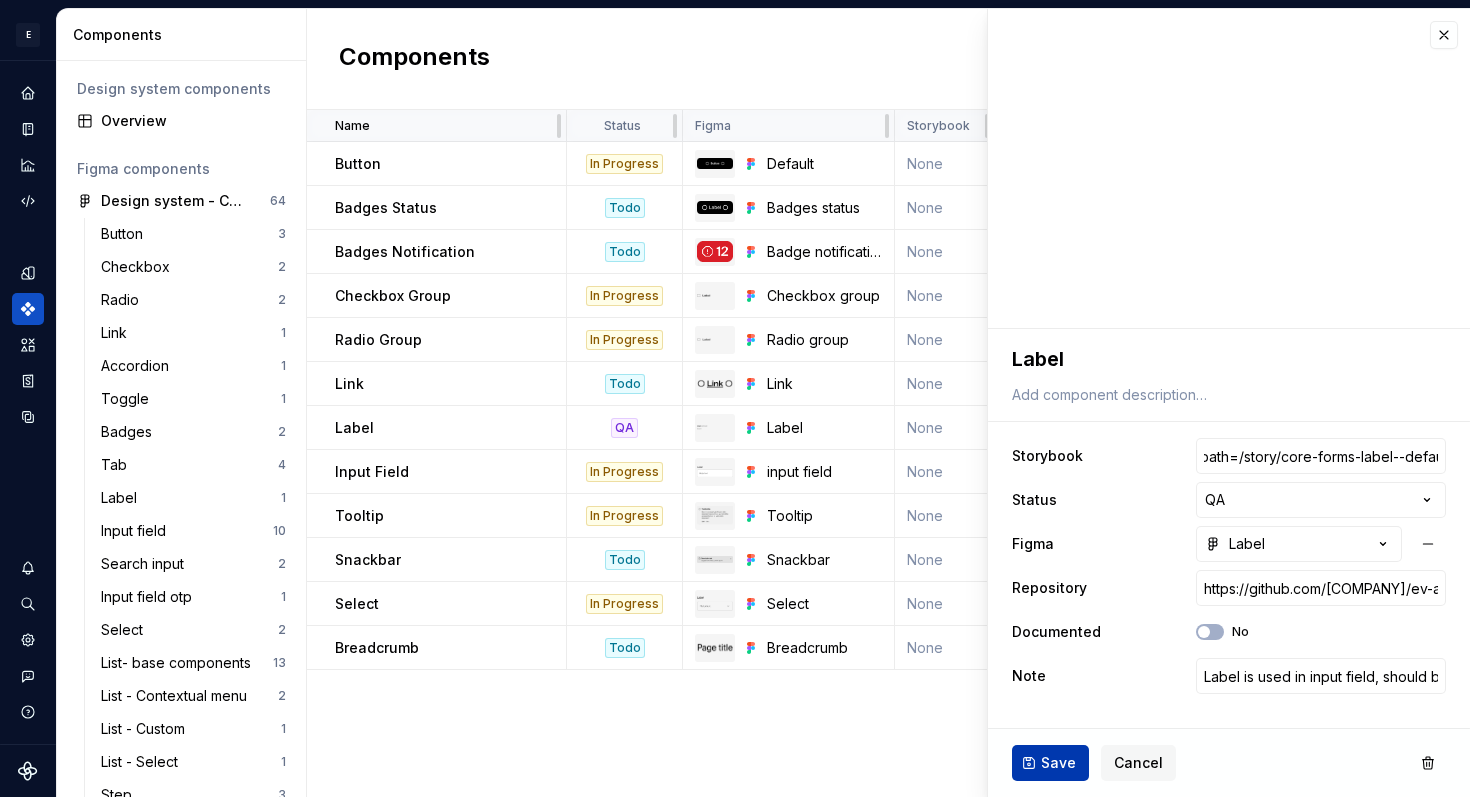 click on "Save" at bounding box center [1058, 763] 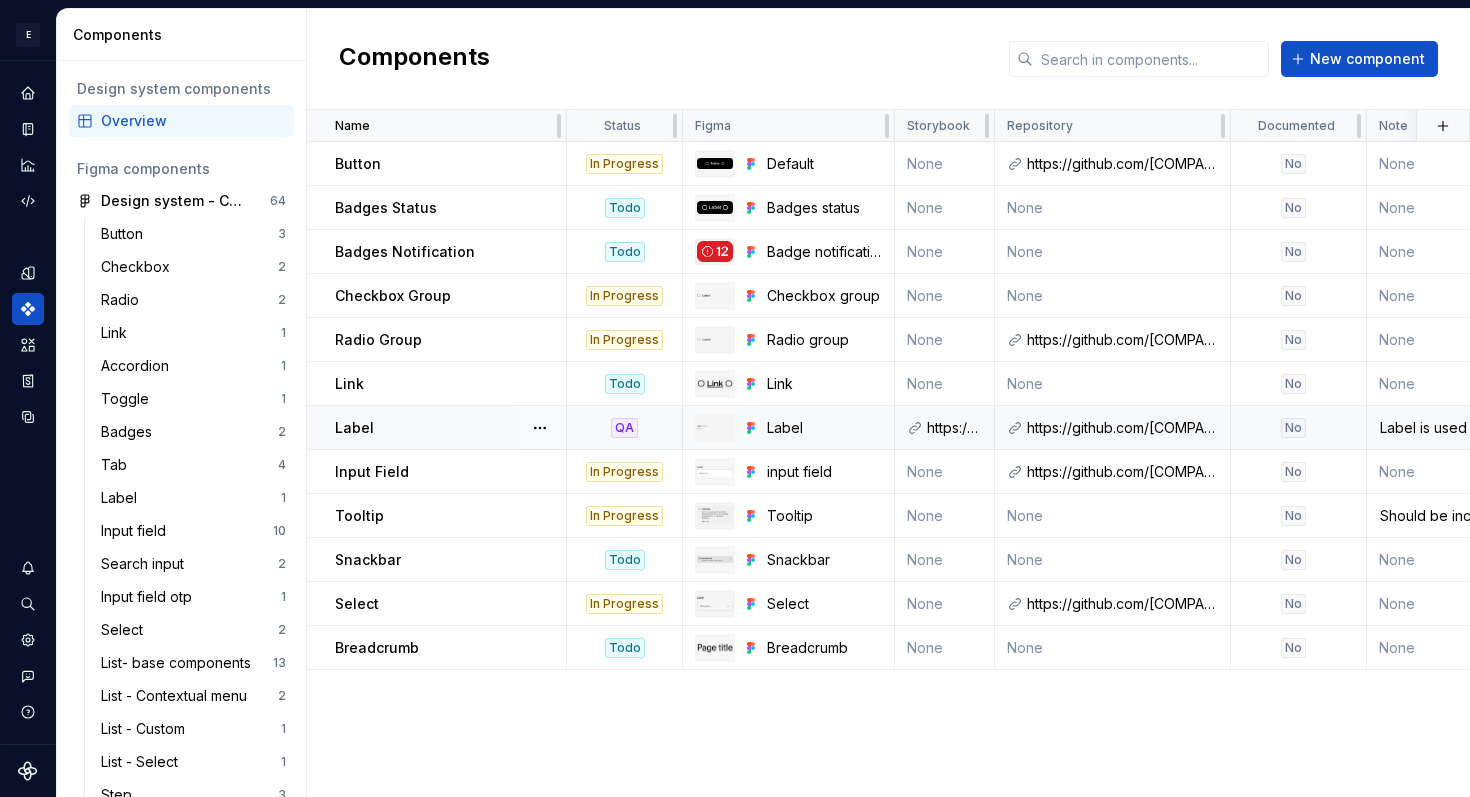 click on "Label" at bounding box center [450, 428] 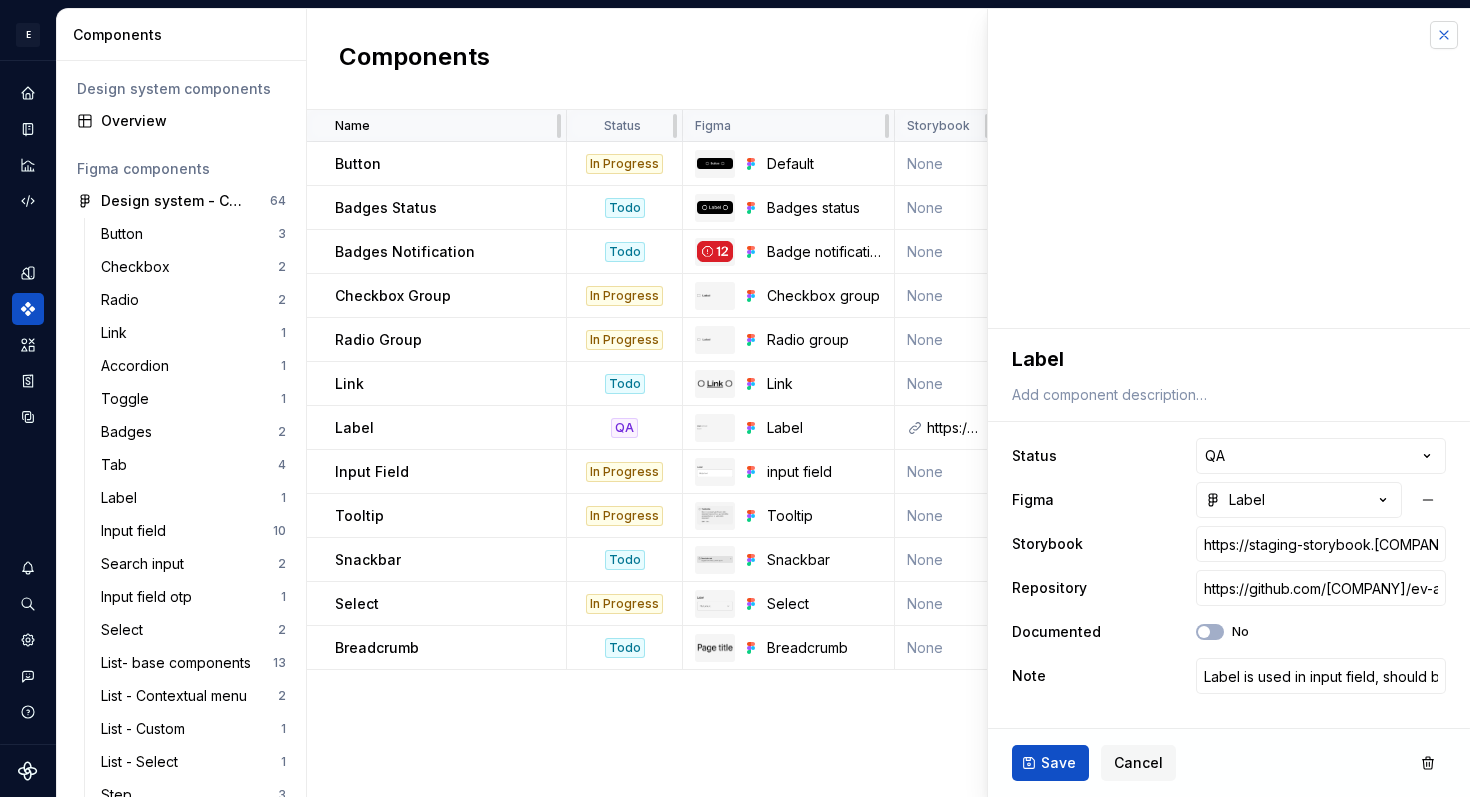 click at bounding box center (1444, 35) 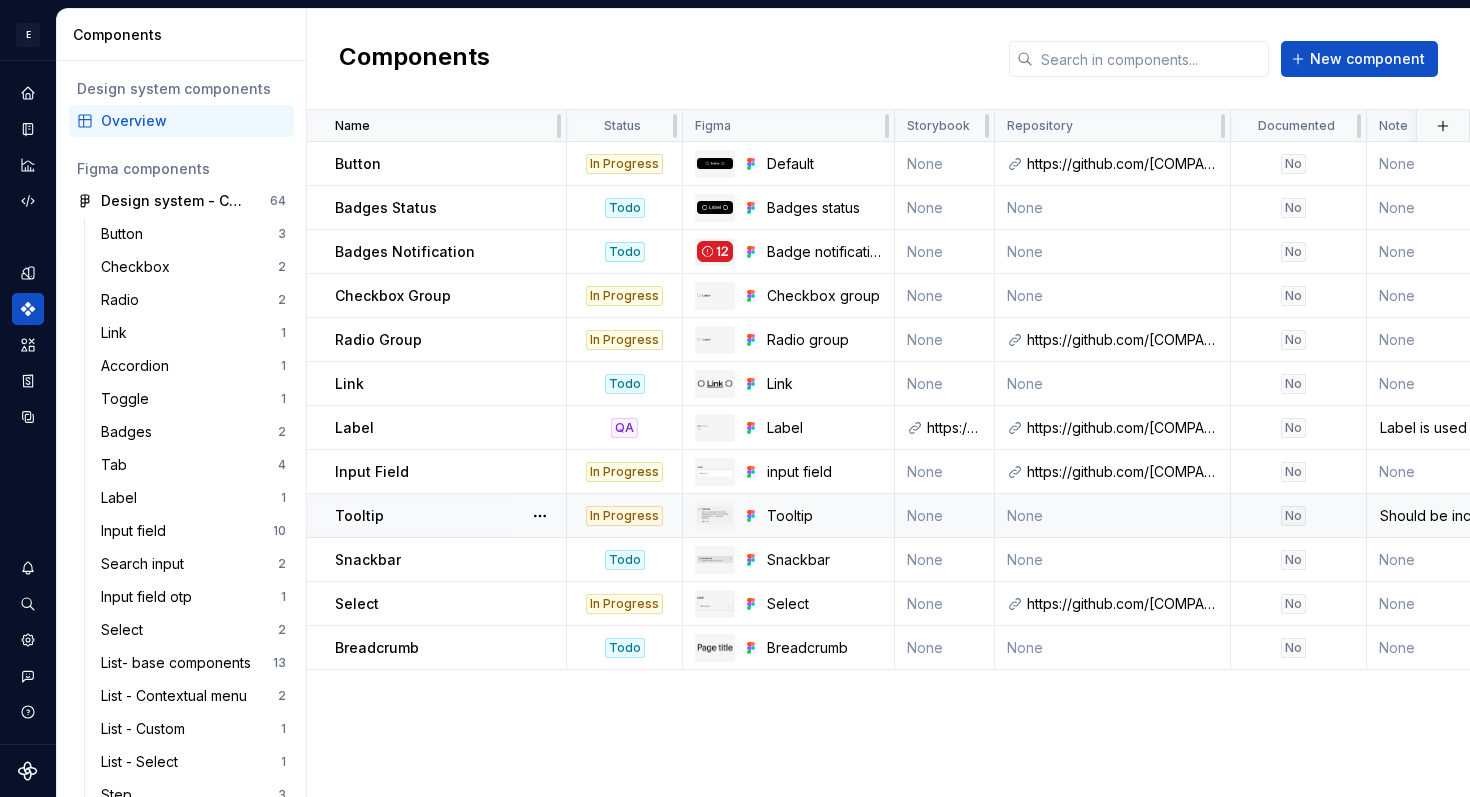 click on "In Progress" at bounding box center (624, 516) 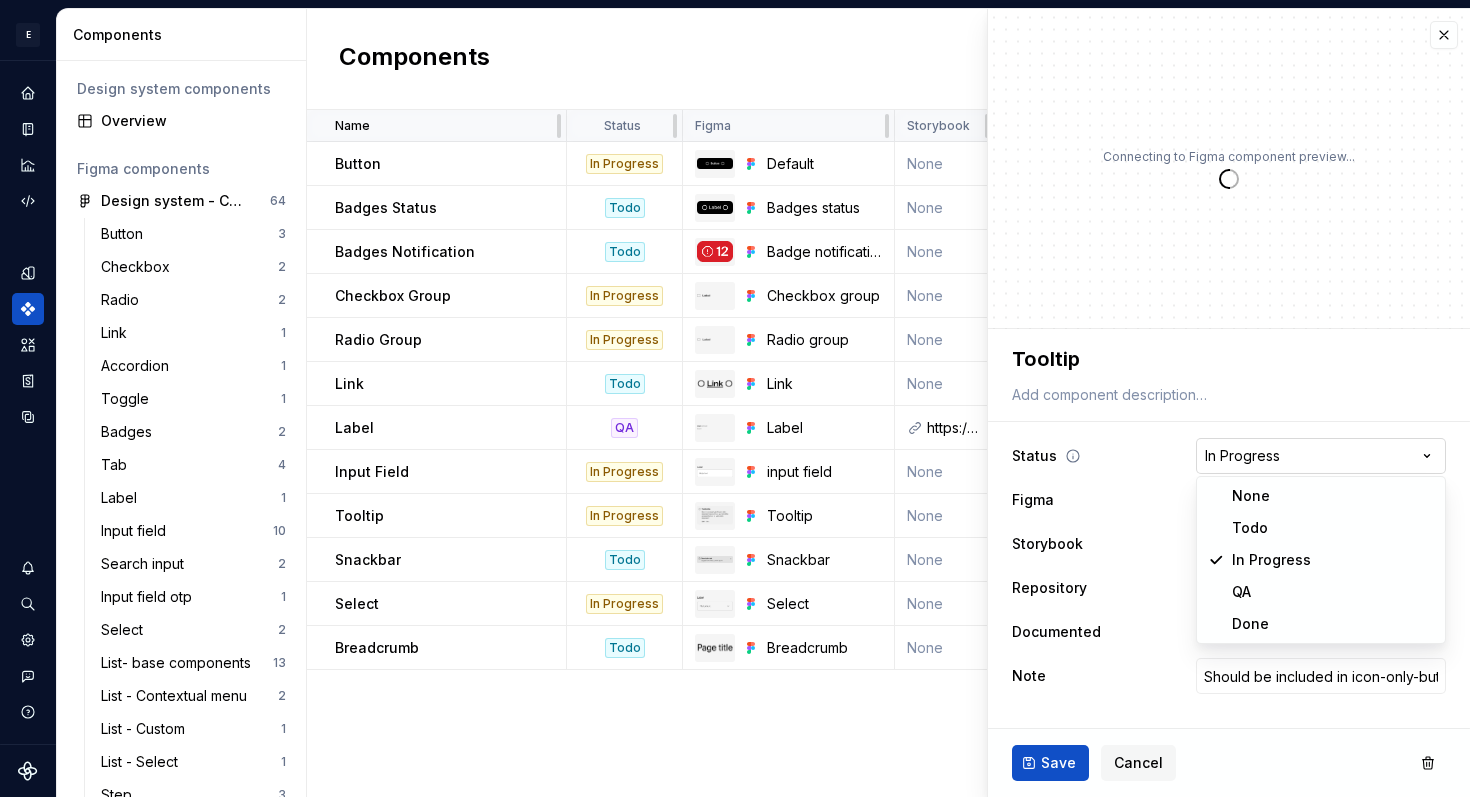 click on "E [COMPANY] Q Design system data Components Design system components Overview Figma components Design system - Core 64 Button 3 Checkbox 2 Radio 2 Link 1 Accordion 1 Toggle 1 Badges 2 Tab 4 Label 1 Input field 10 Search input 2 Input field otp 1 Select 2 List- base components 13 List - Contextual menu 2 List - Custom 1 List - Select 1 Step 3 List style 1 🟠 Global notification 1 Snackbar 1 Chip 3 To organise 1 Alert 1 Tooltip 2 Breadcrumb 1 Pagination 1 Components New component Name Status Figma Storybook Repository Documented Note Description Last updated Button In Progress Default None https://github.com/[COMPANY]/ev-admin/blob/staging/packages/frontend/atoms/src/public/Button/Button.tsx No None 21 days ago Badges Status Todo Badges status None None No None 27 days ago Badges Notification Todo Badge notification None None No None 27 days ago Checkbox Group In Progress Checkbox group None None No None 21 days ago Radio Group In Progress Radio group None No None 21 days ago Link Todo Link None None No None" at bounding box center [735, 398] 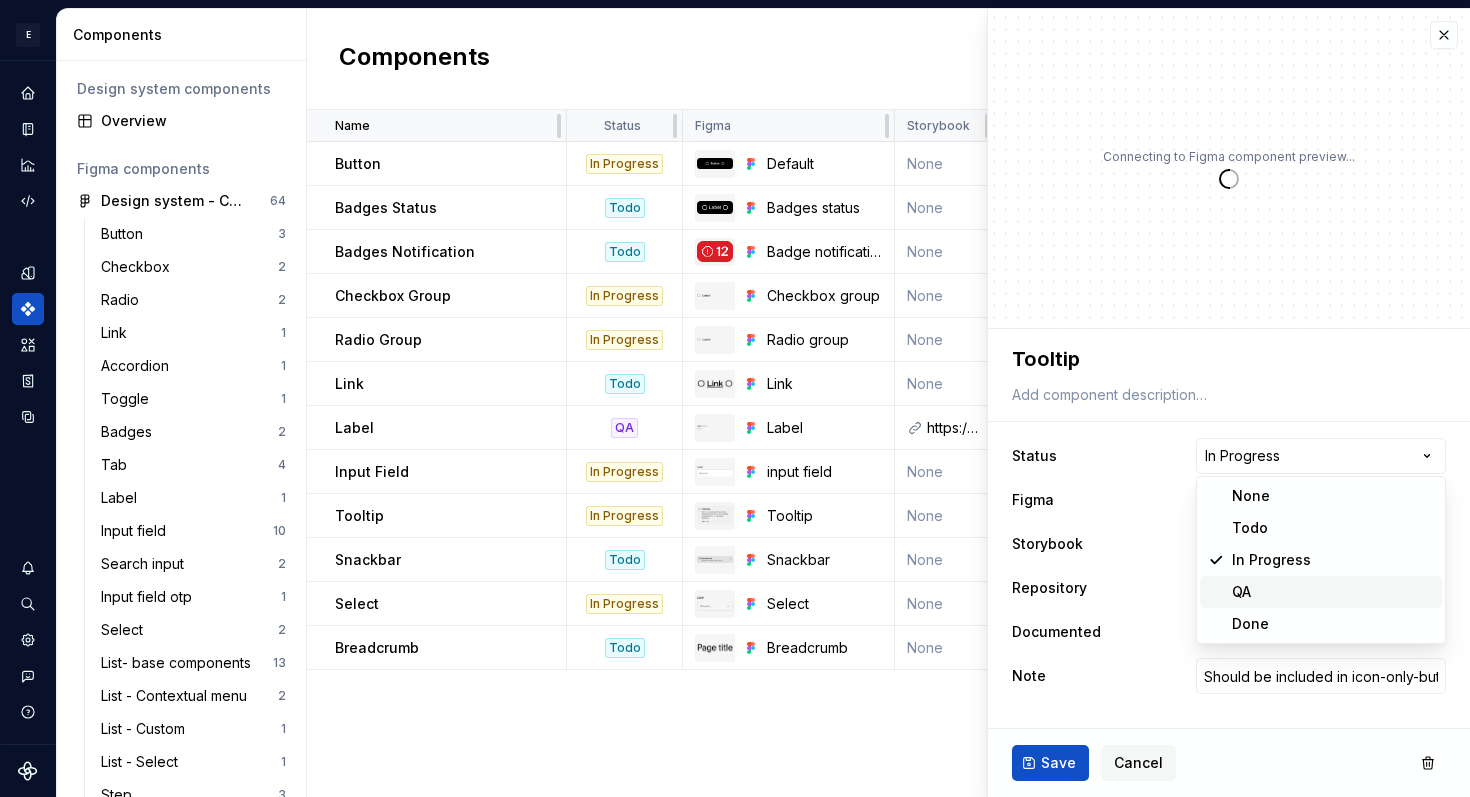 type on "*" 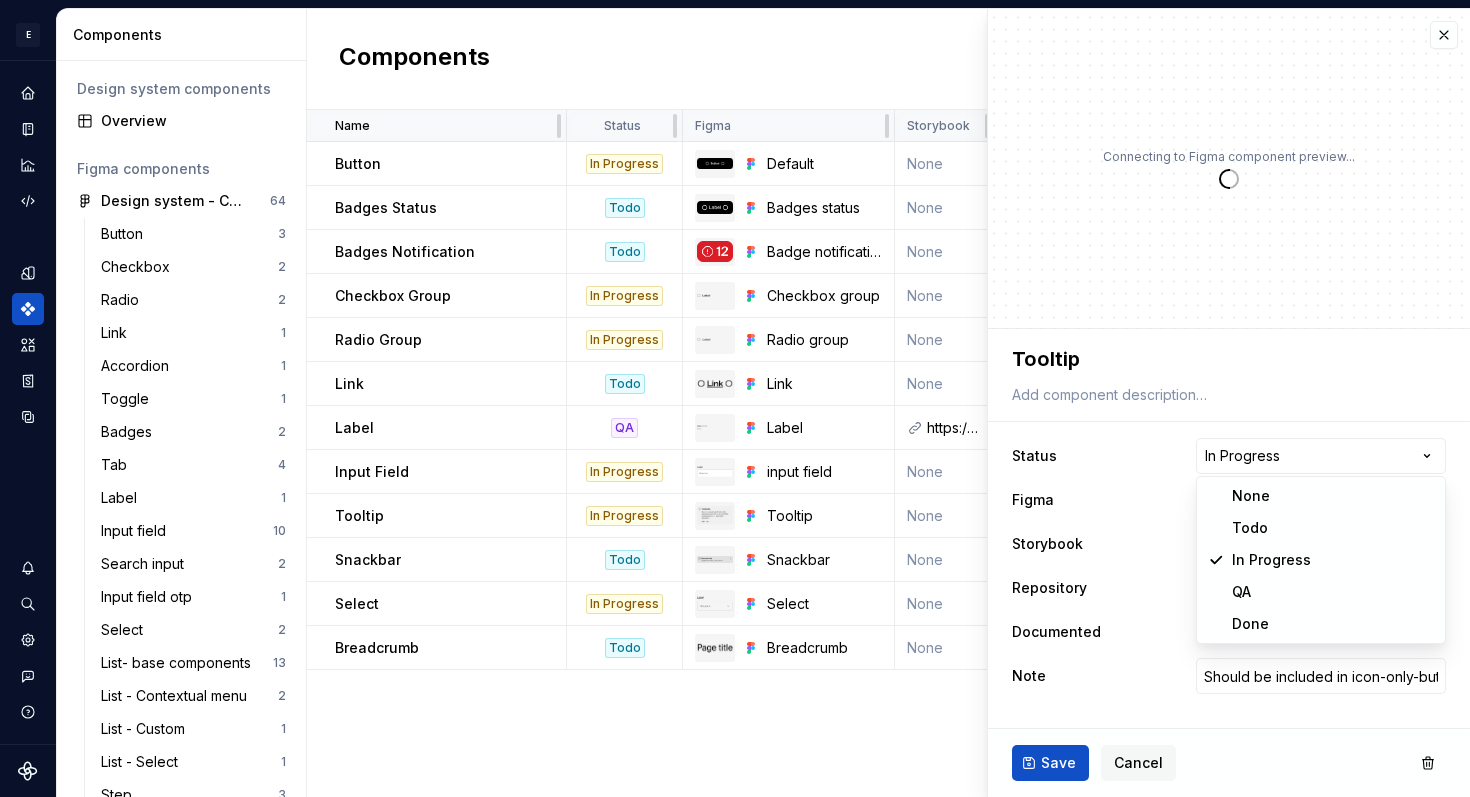 select on "**********" 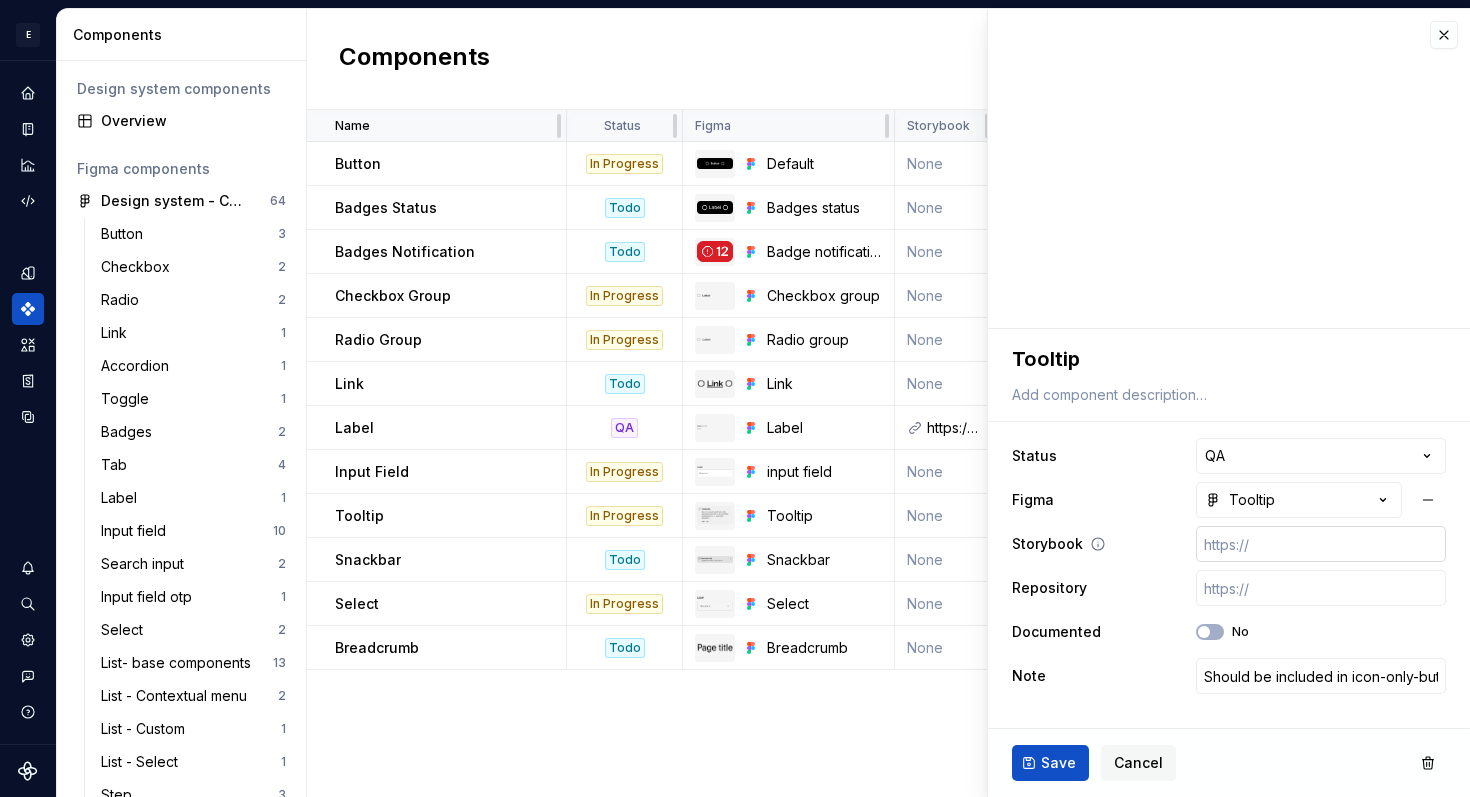 click at bounding box center [1321, 544] 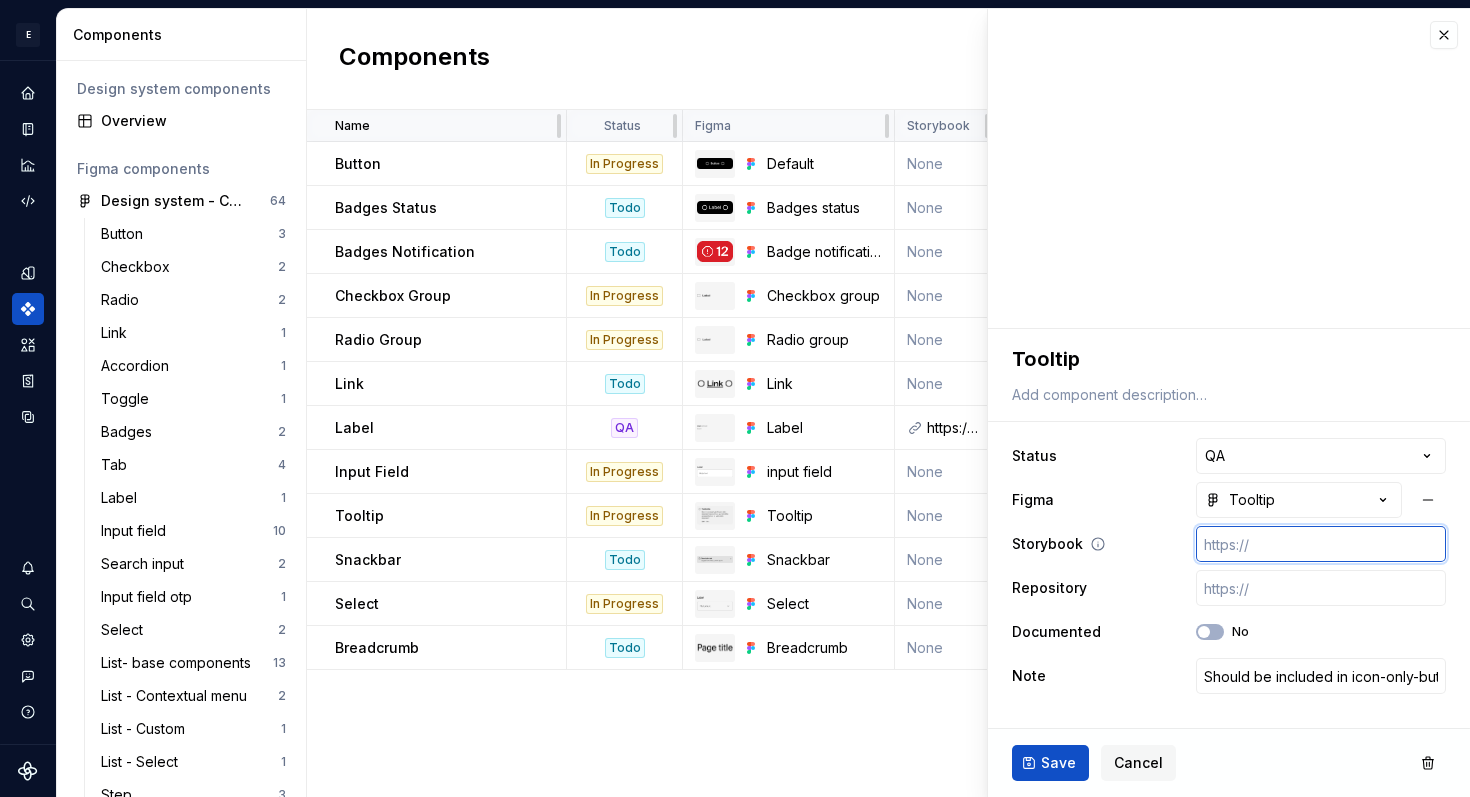 paste on "https://staging-storybook.[COMPANY].net/?path=/story/core-feedback-tooltip--default" 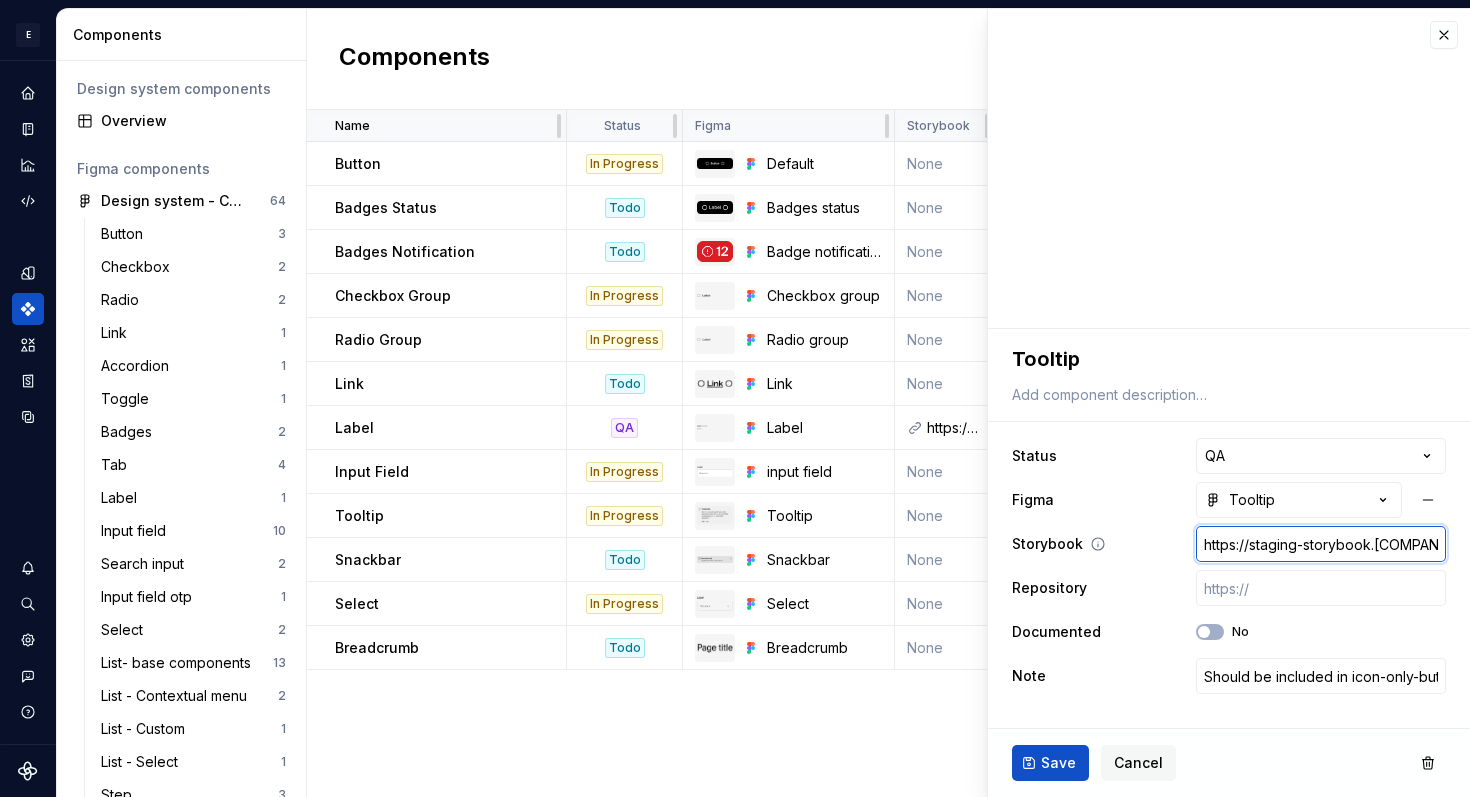 scroll, scrollTop: 0, scrollLeft: 323, axis: horizontal 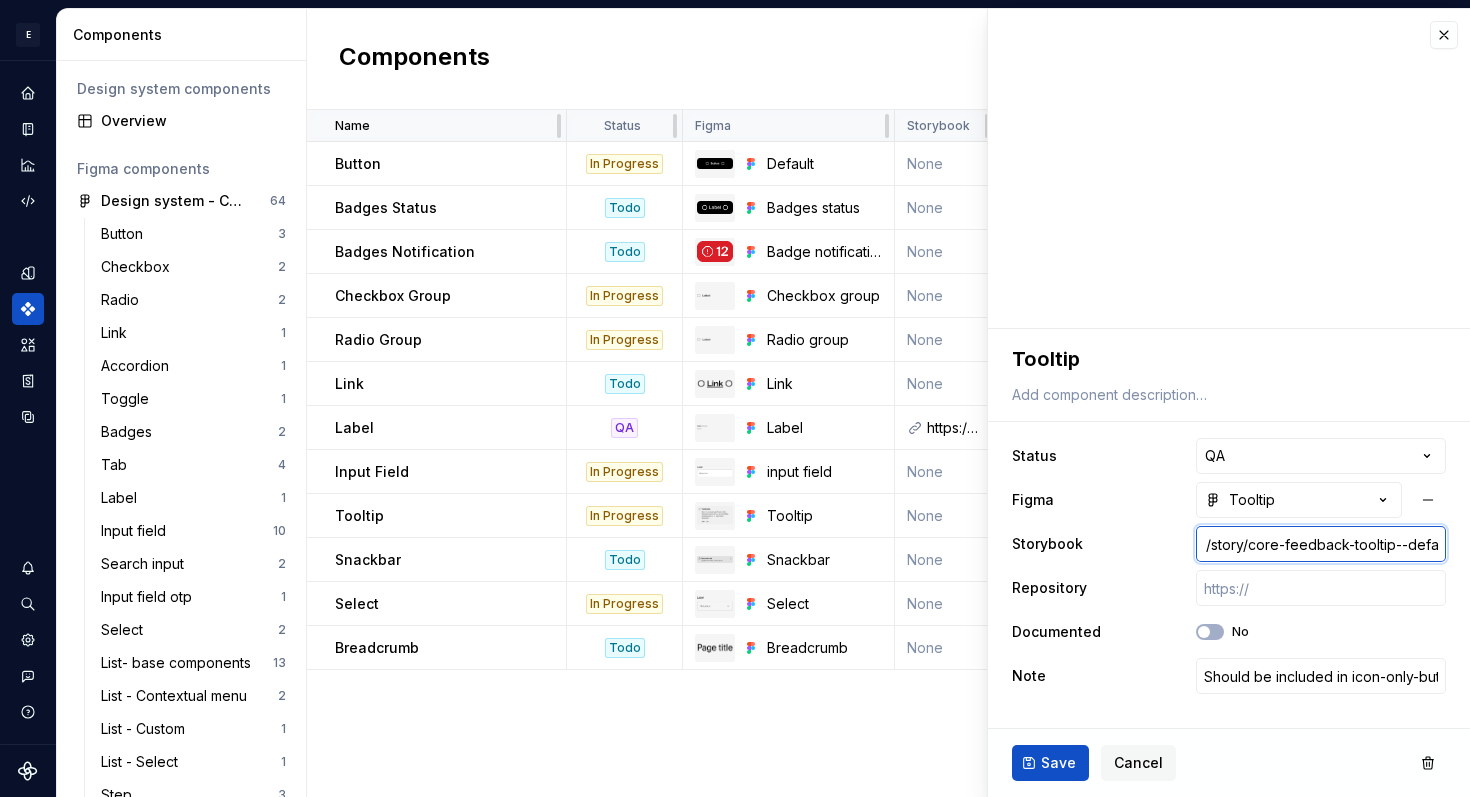 type on "https://staging-storybook.[COMPANY].net/?path=/story/core-feedback-tooltip--default" 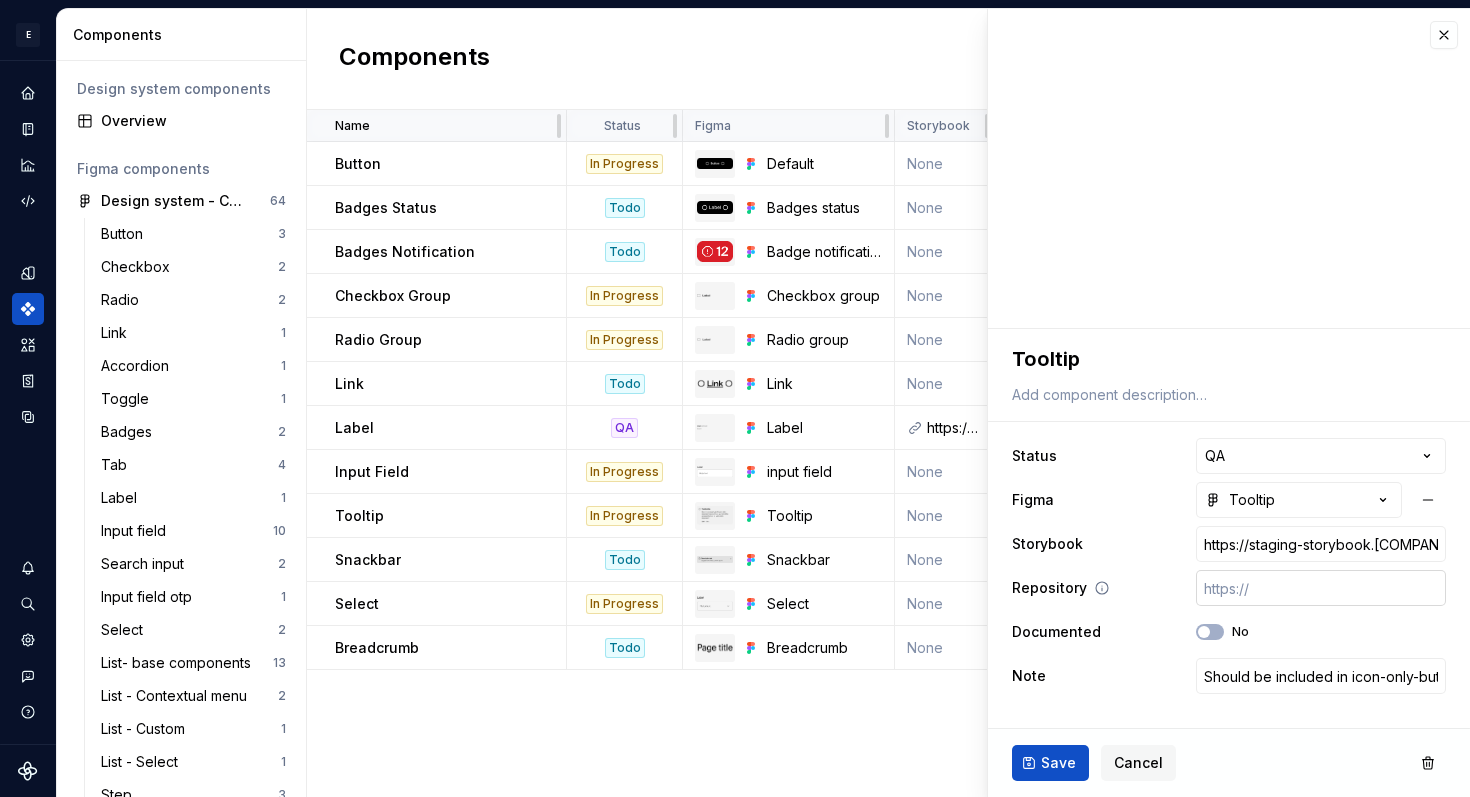 click at bounding box center (1321, 588) 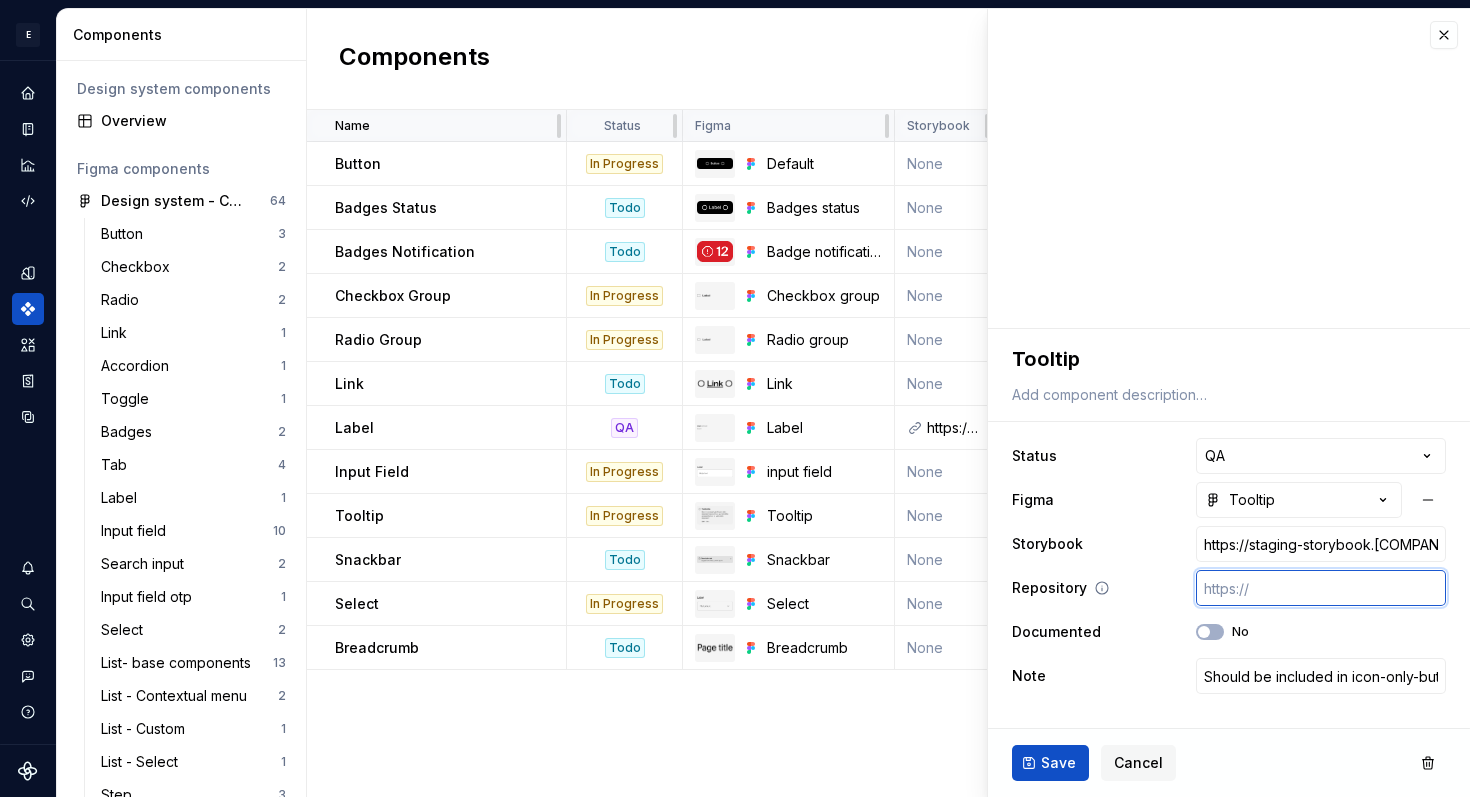 paste on "https://github.com/[COMPANY]/ev-admin/blob/staging/packages/frontend/atoms/src/public/Tooltip/Tooltip.tsx" 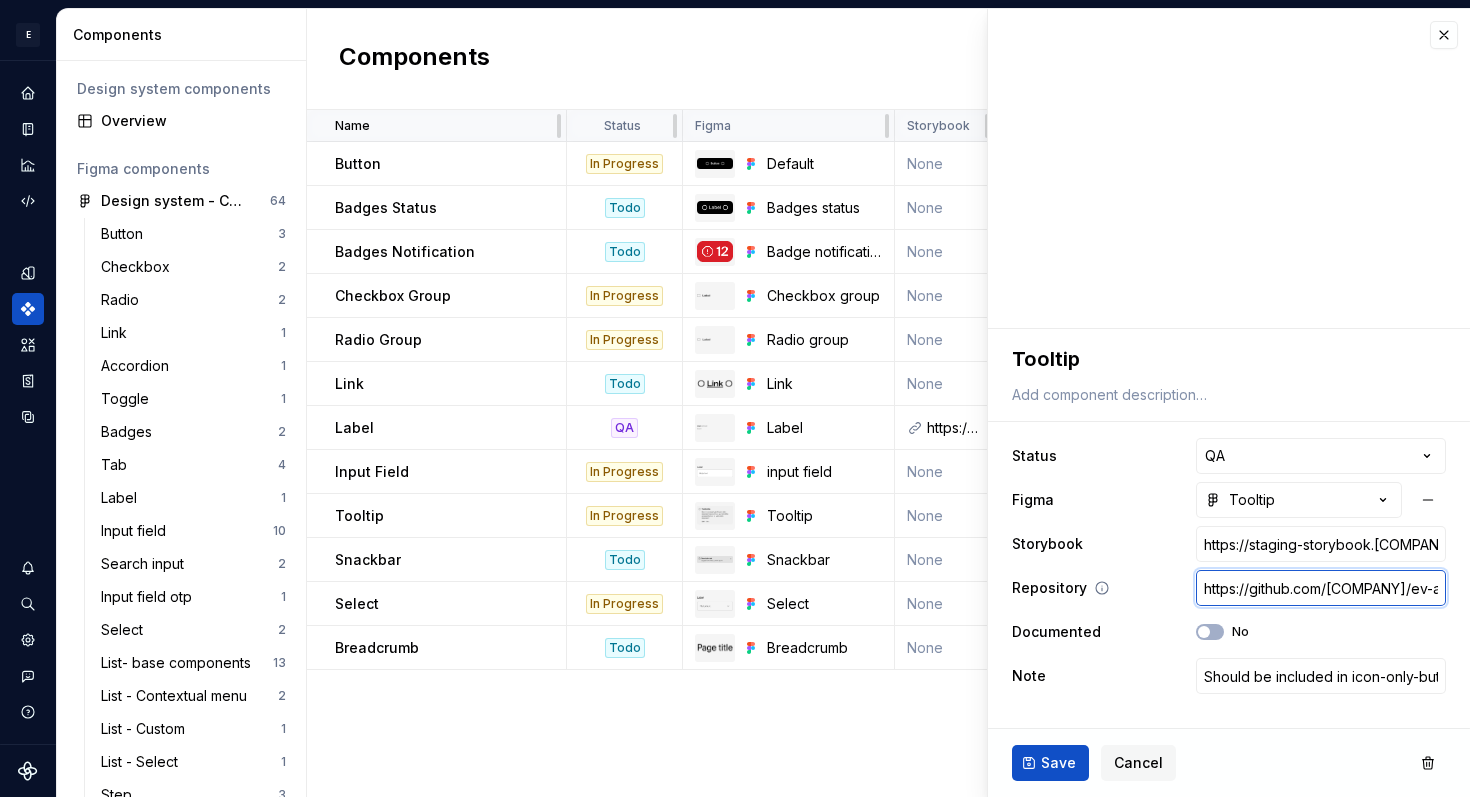 scroll, scrollTop: 0, scrollLeft: 488, axis: horizontal 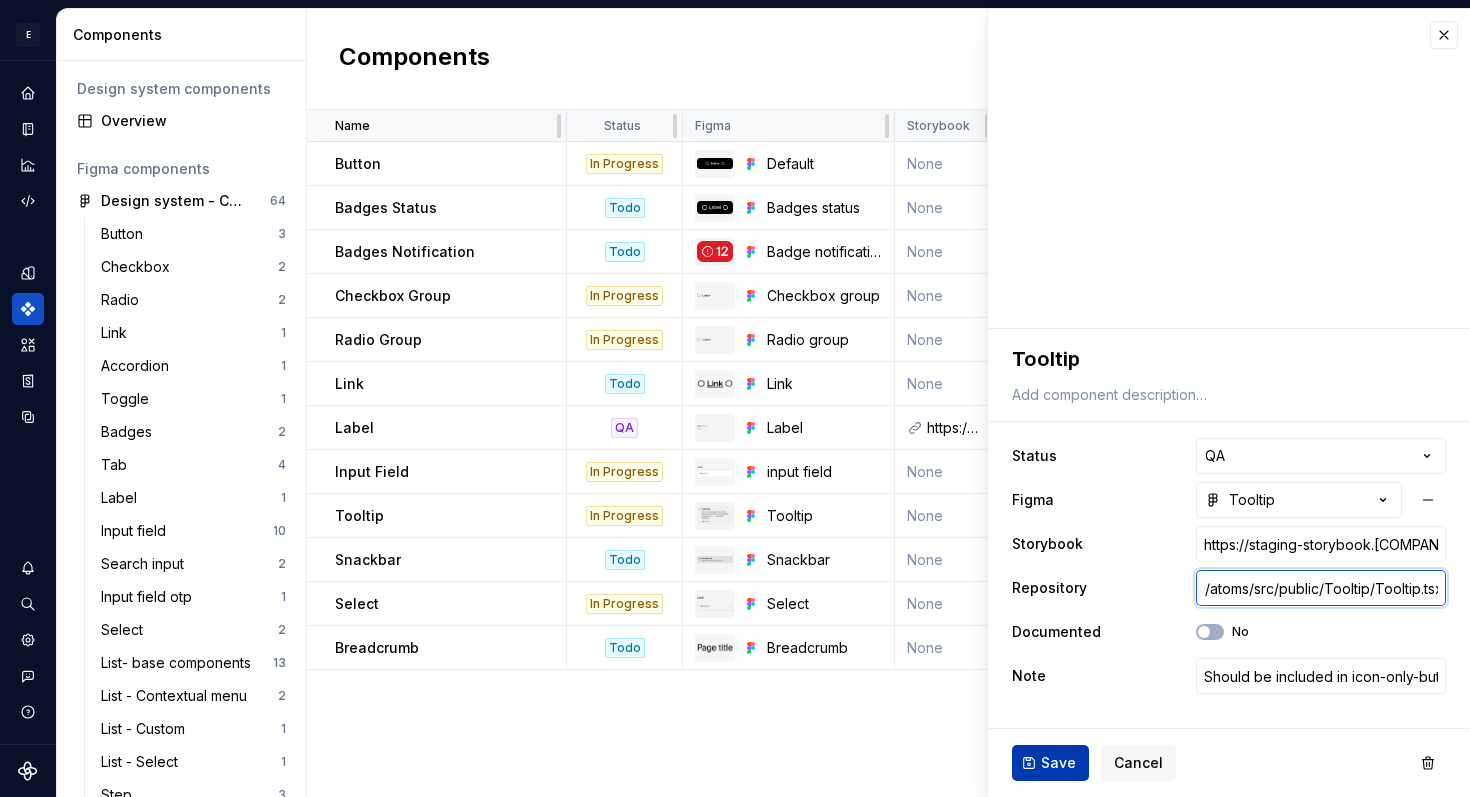 type on "https://github.com/[COMPANY]/ev-admin/blob/staging/packages/frontend/atoms/src/public/Tooltip/Tooltip.tsx" 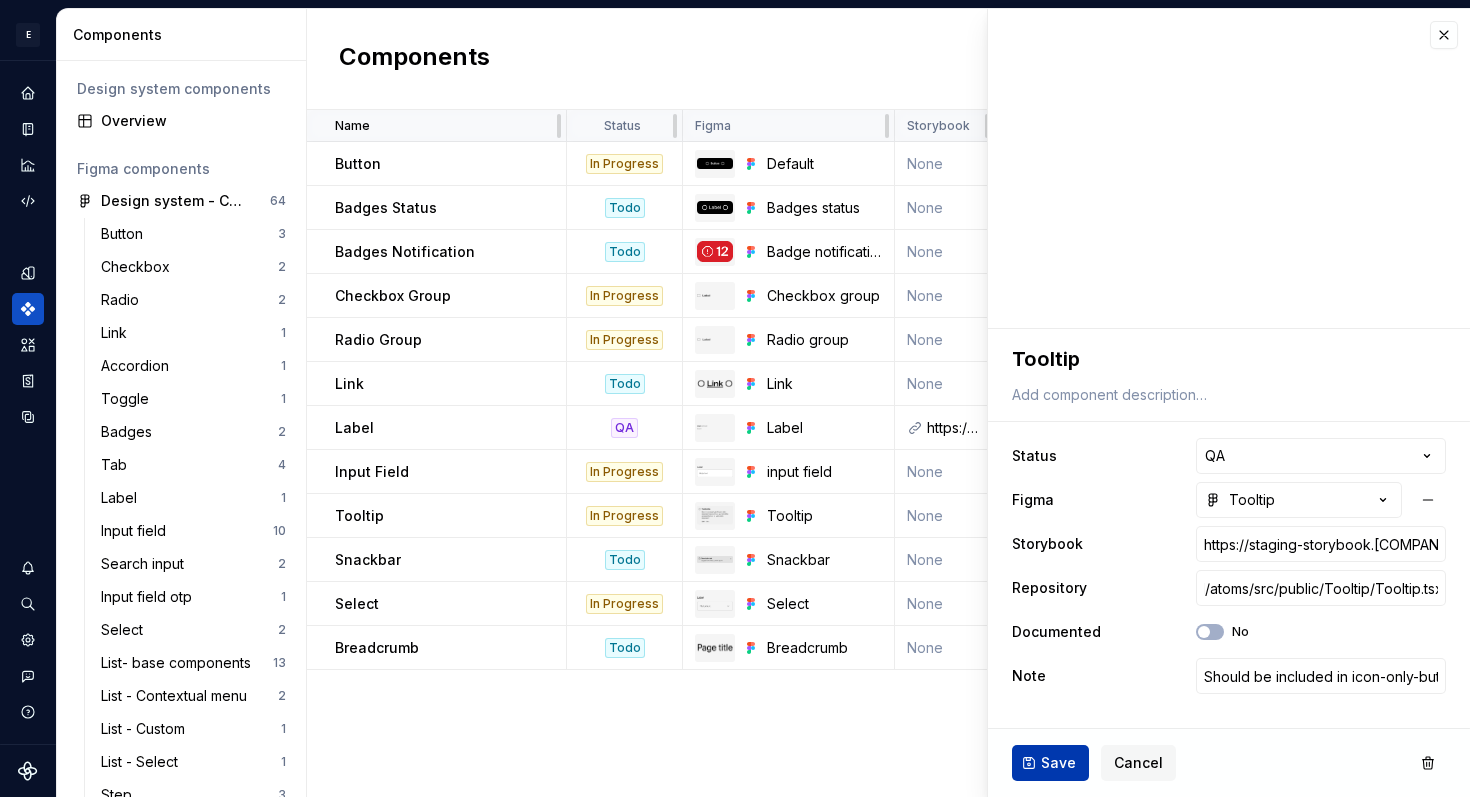 click on "Save" at bounding box center (1058, 763) 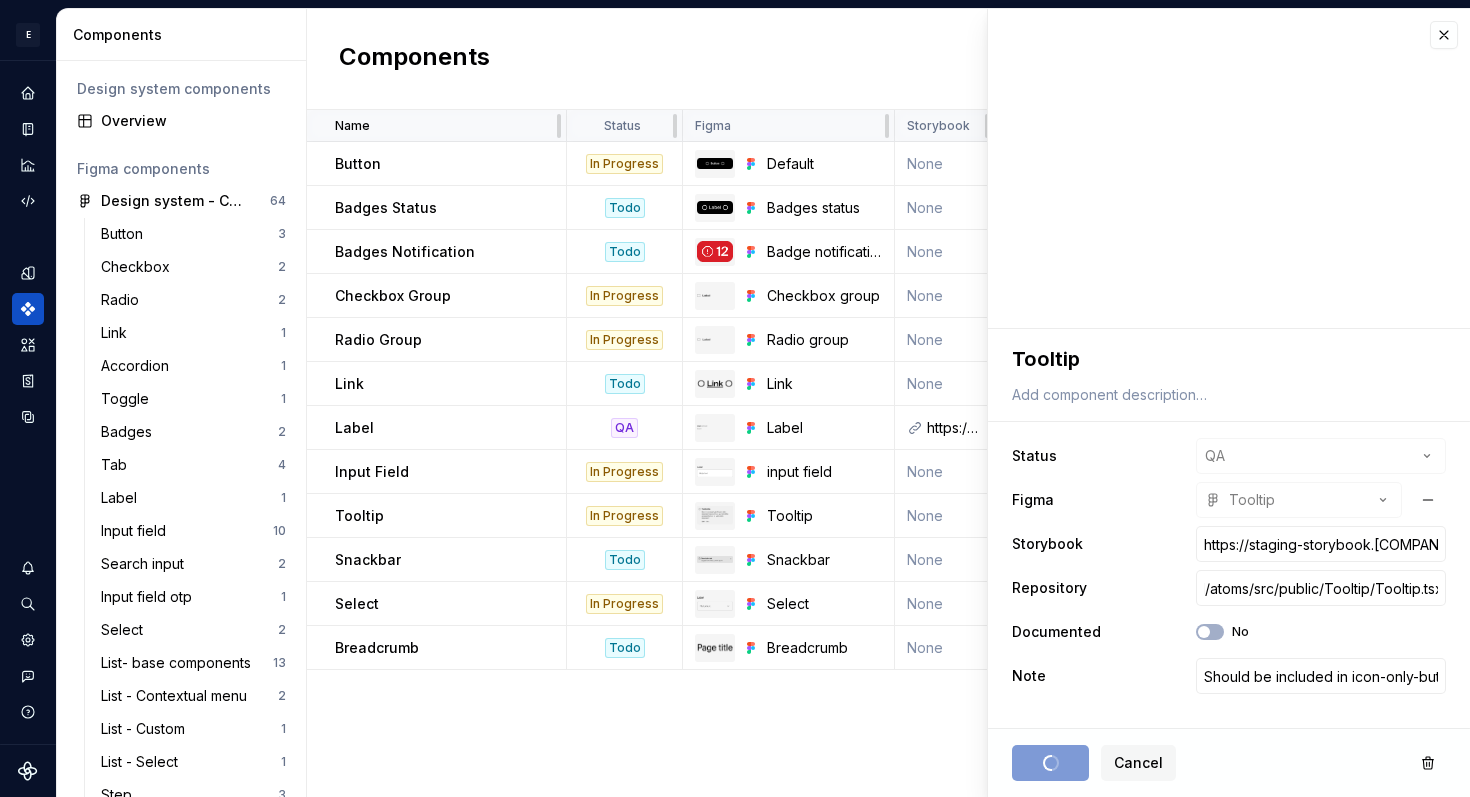 scroll, scrollTop: 0, scrollLeft: 0, axis: both 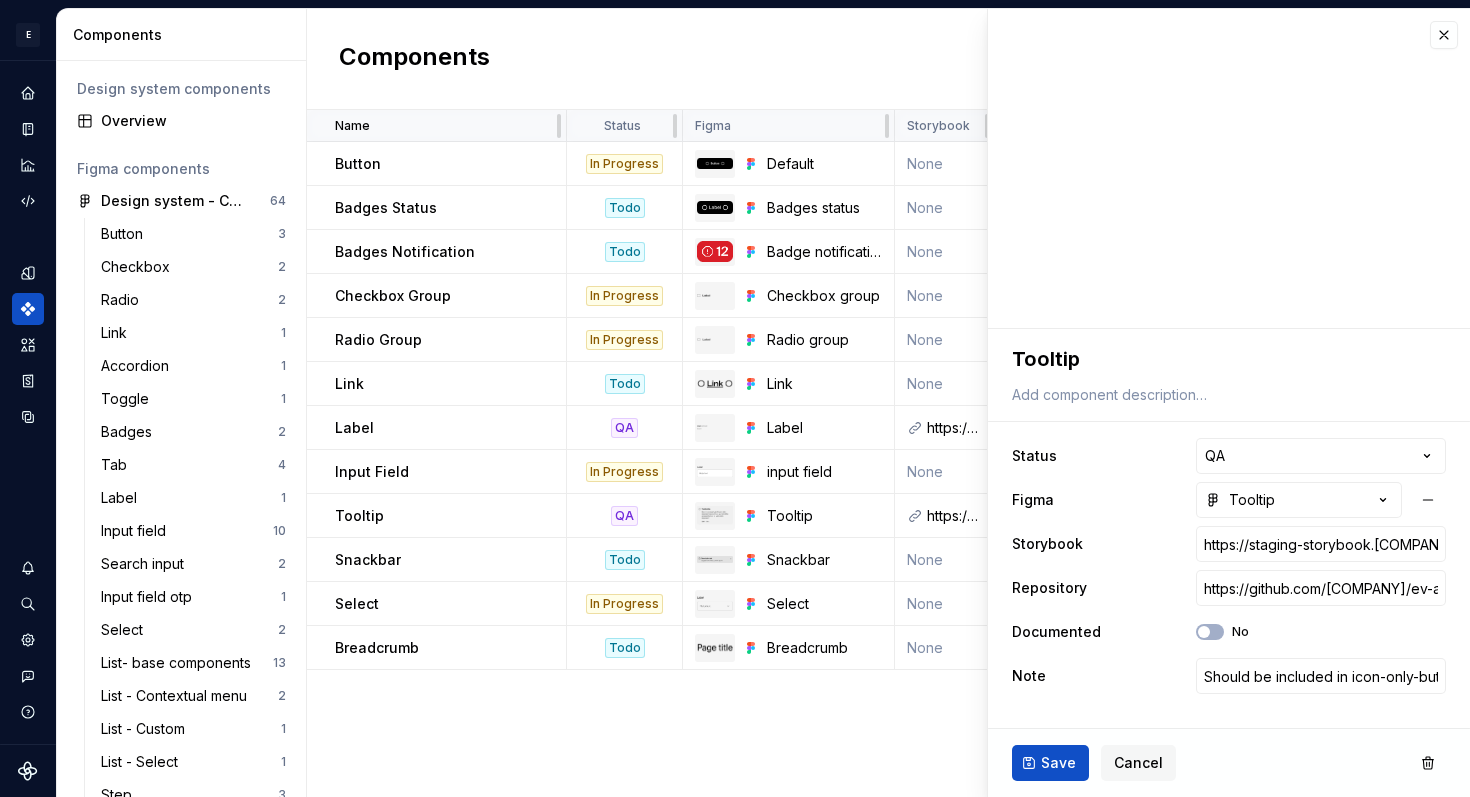 type on "*" 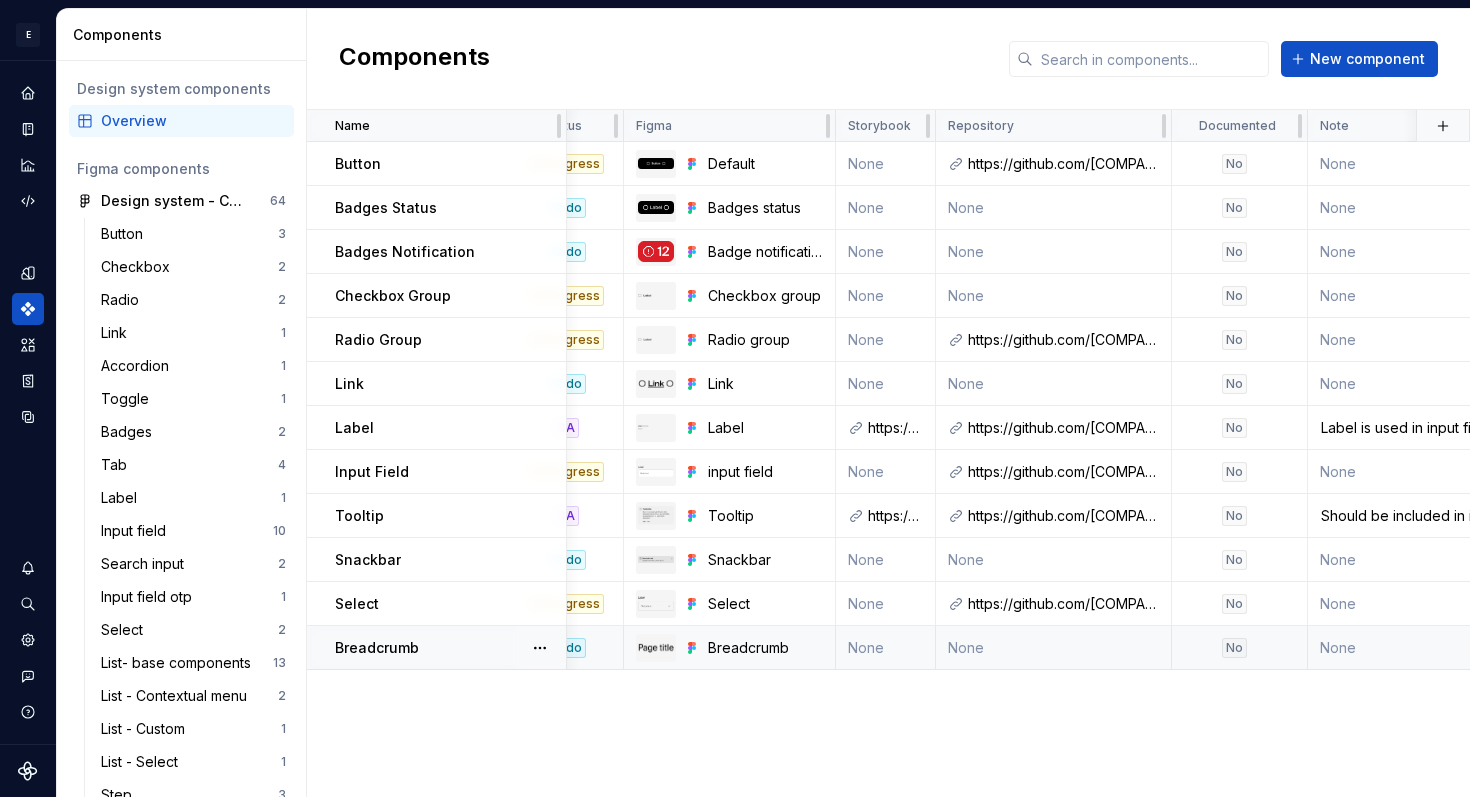 scroll, scrollTop: 0, scrollLeft: 0, axis: both 